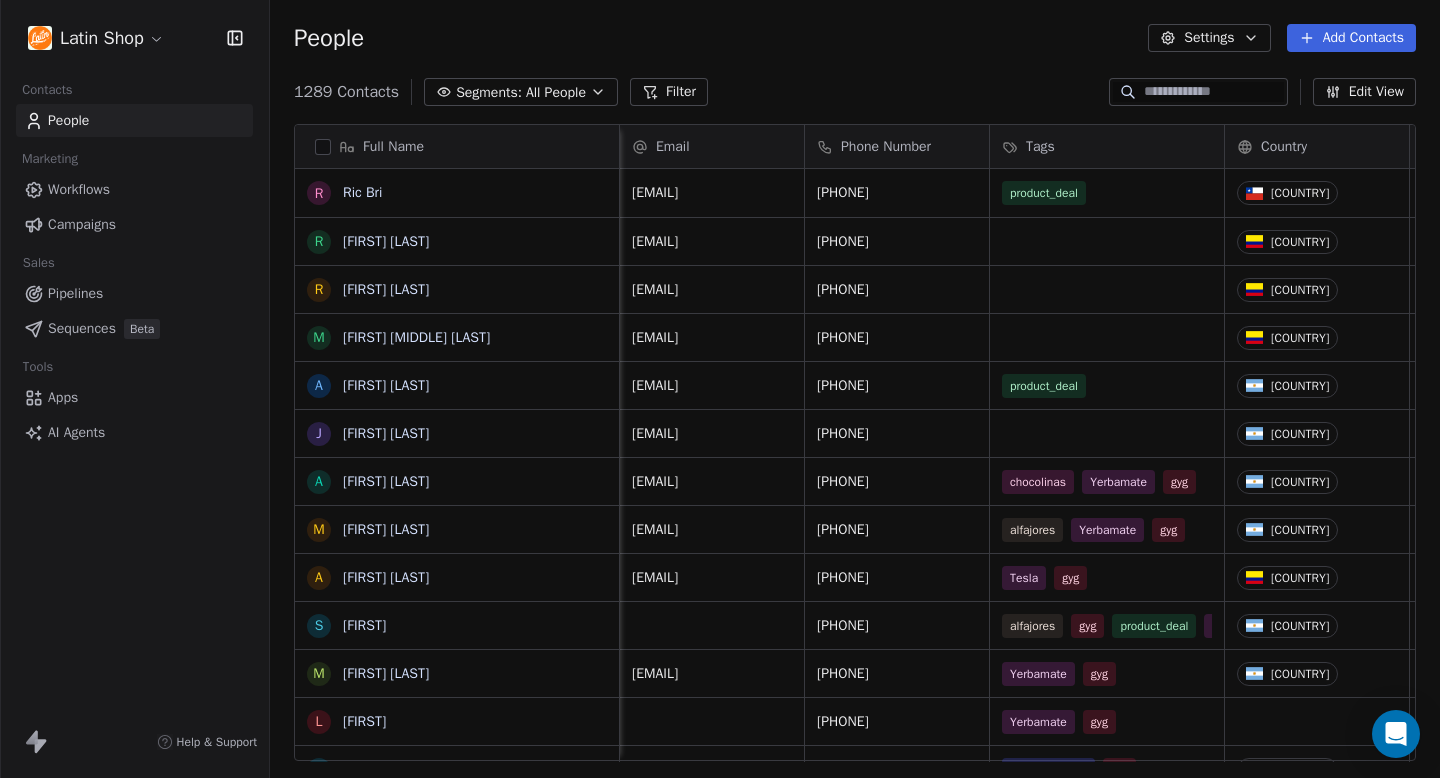 scroll, scrollTop: 0, scrollLeft: 0, axis: both 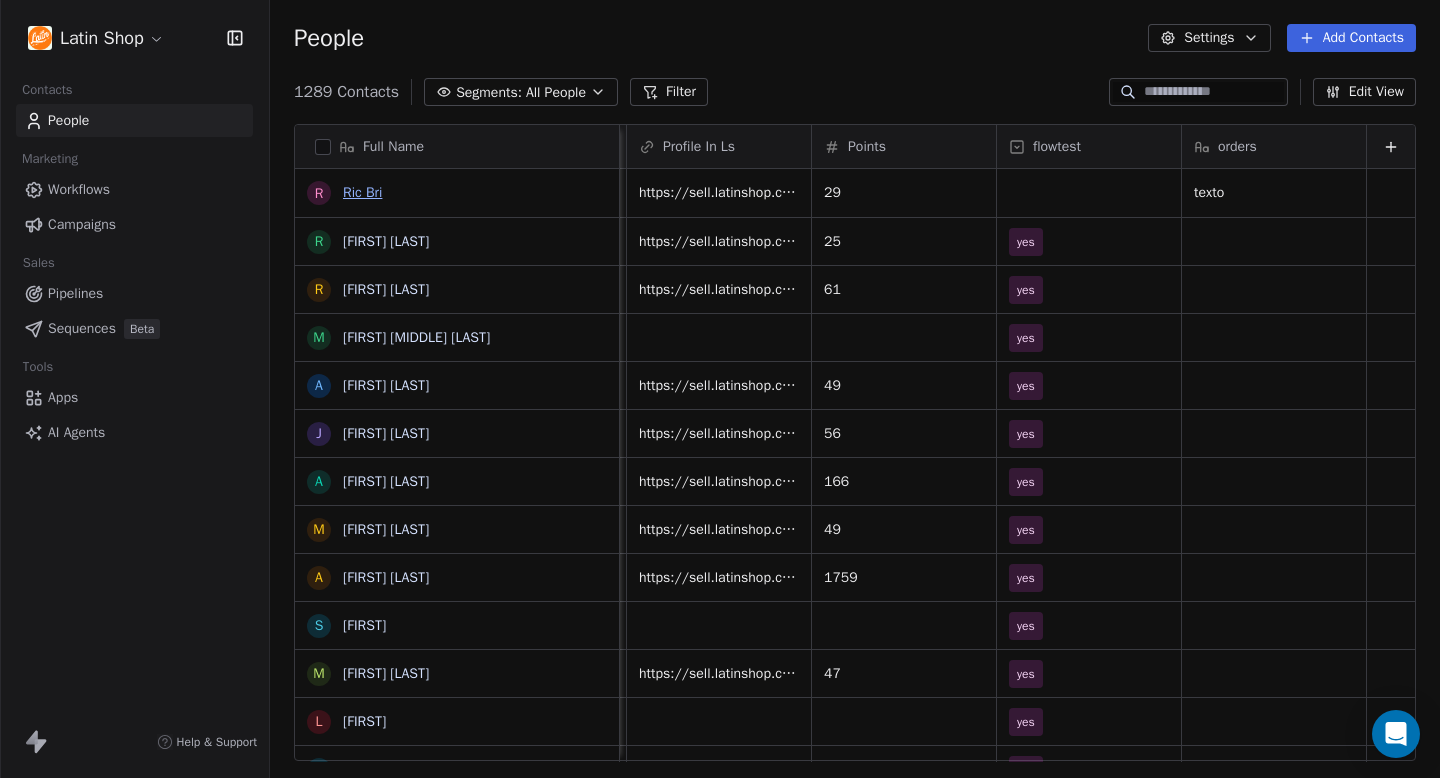 click on "Ric Bri" at bounding box center [362, 192] 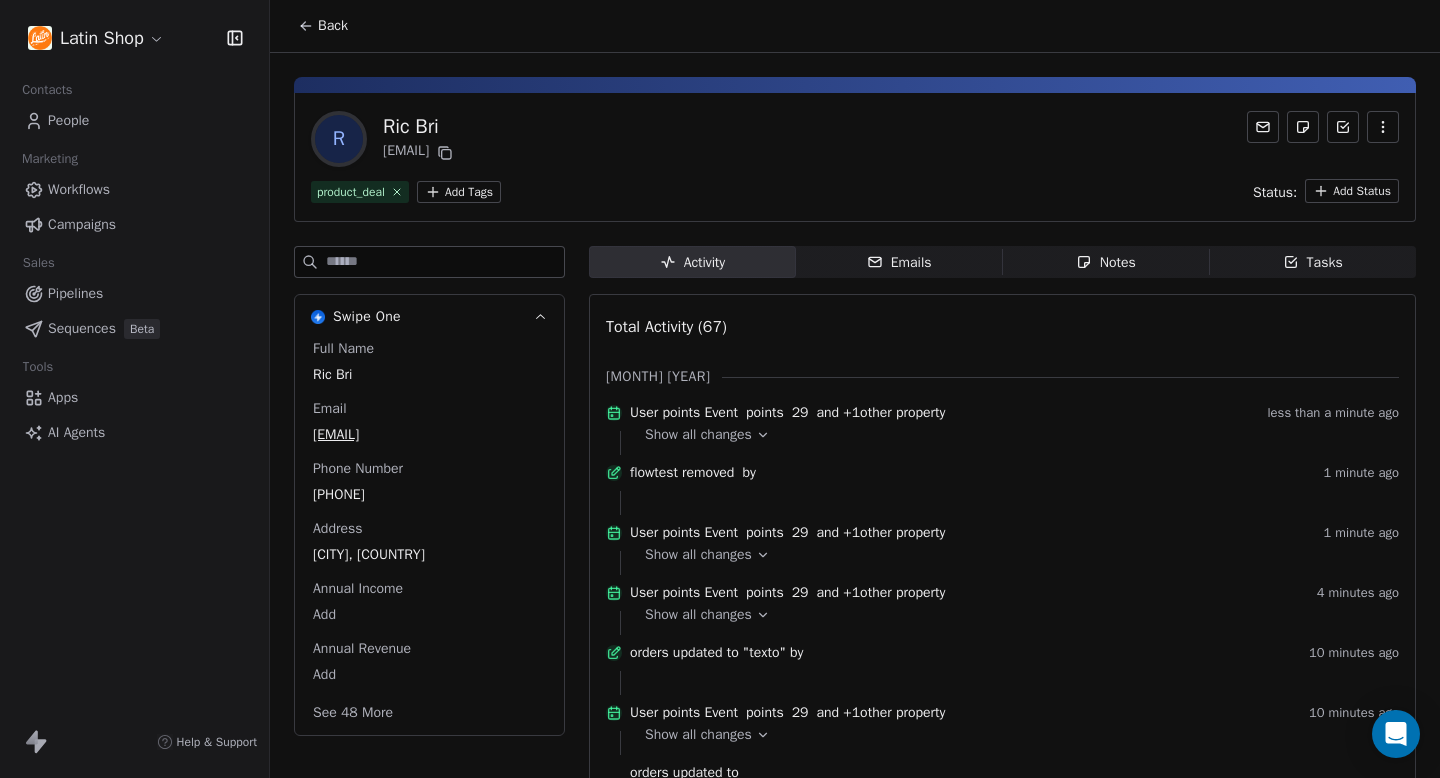 click 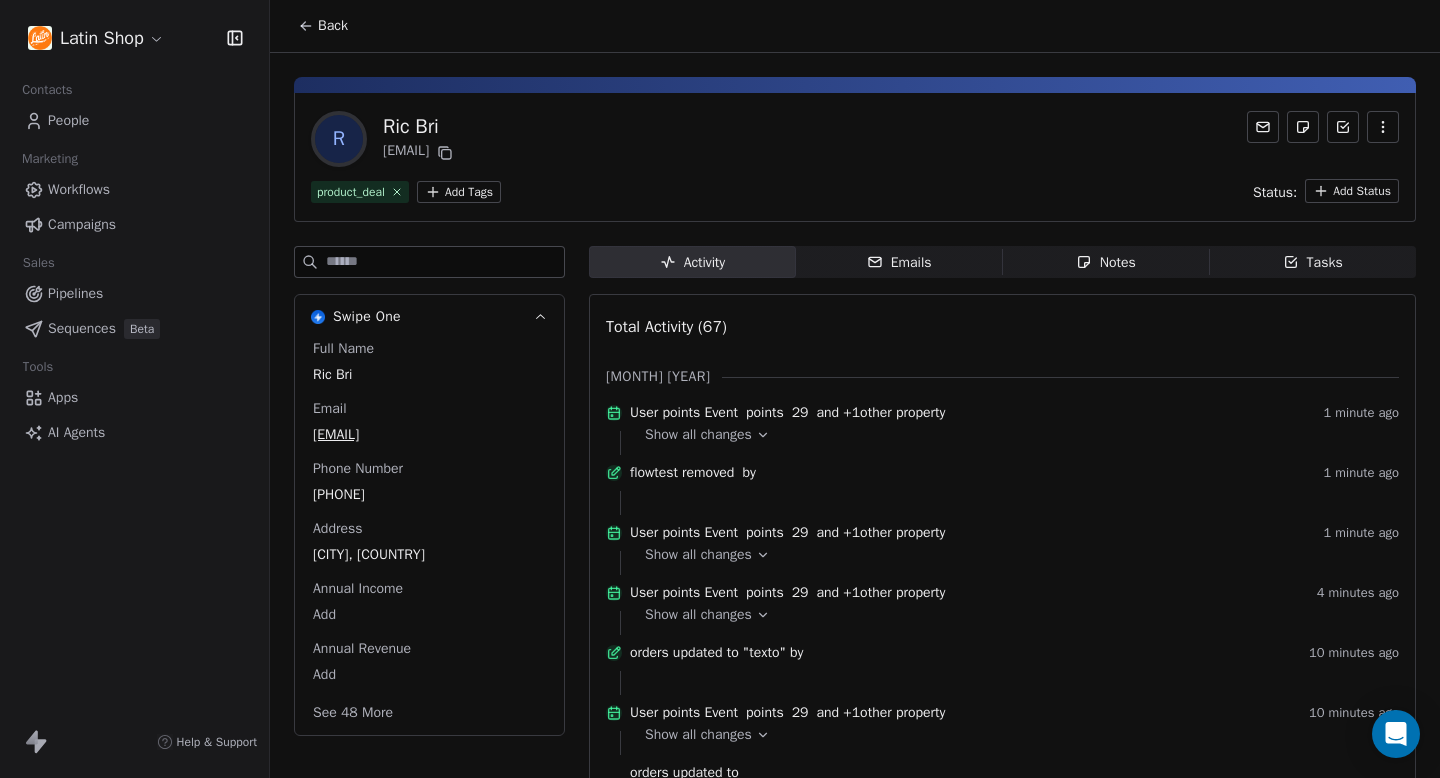 click 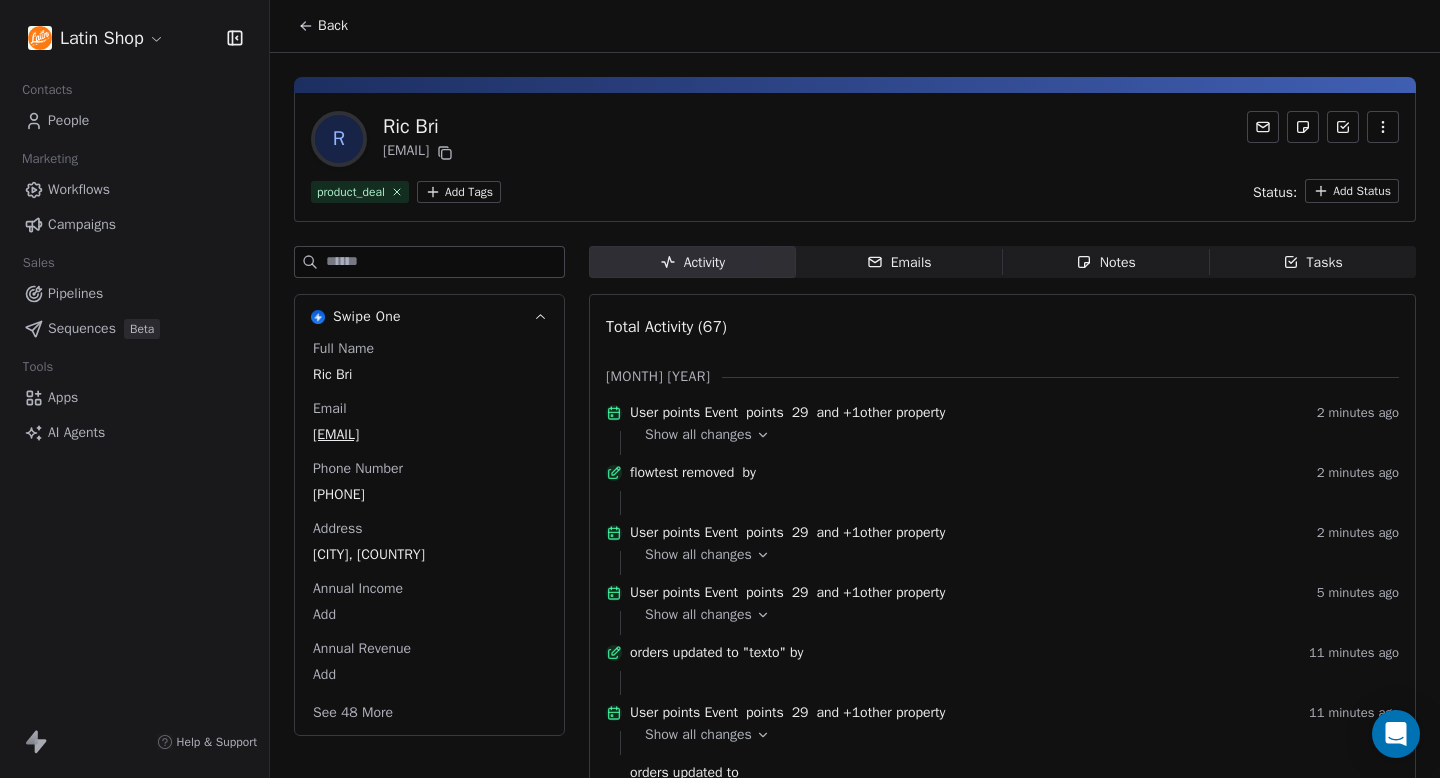 click on "Back" at bounding box center [333, 26] 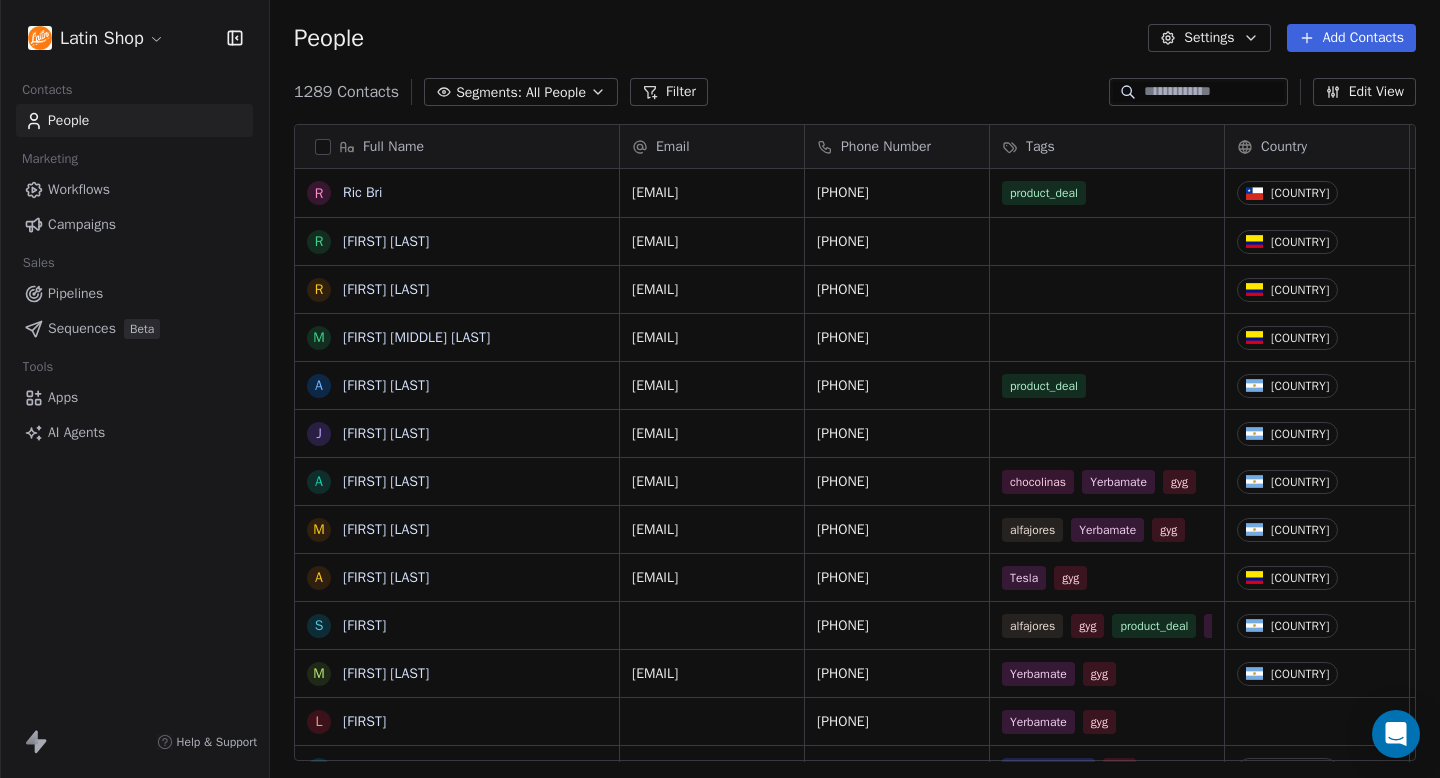 scroll, scrollTop: 1, scrollLeft: 1, axis: both 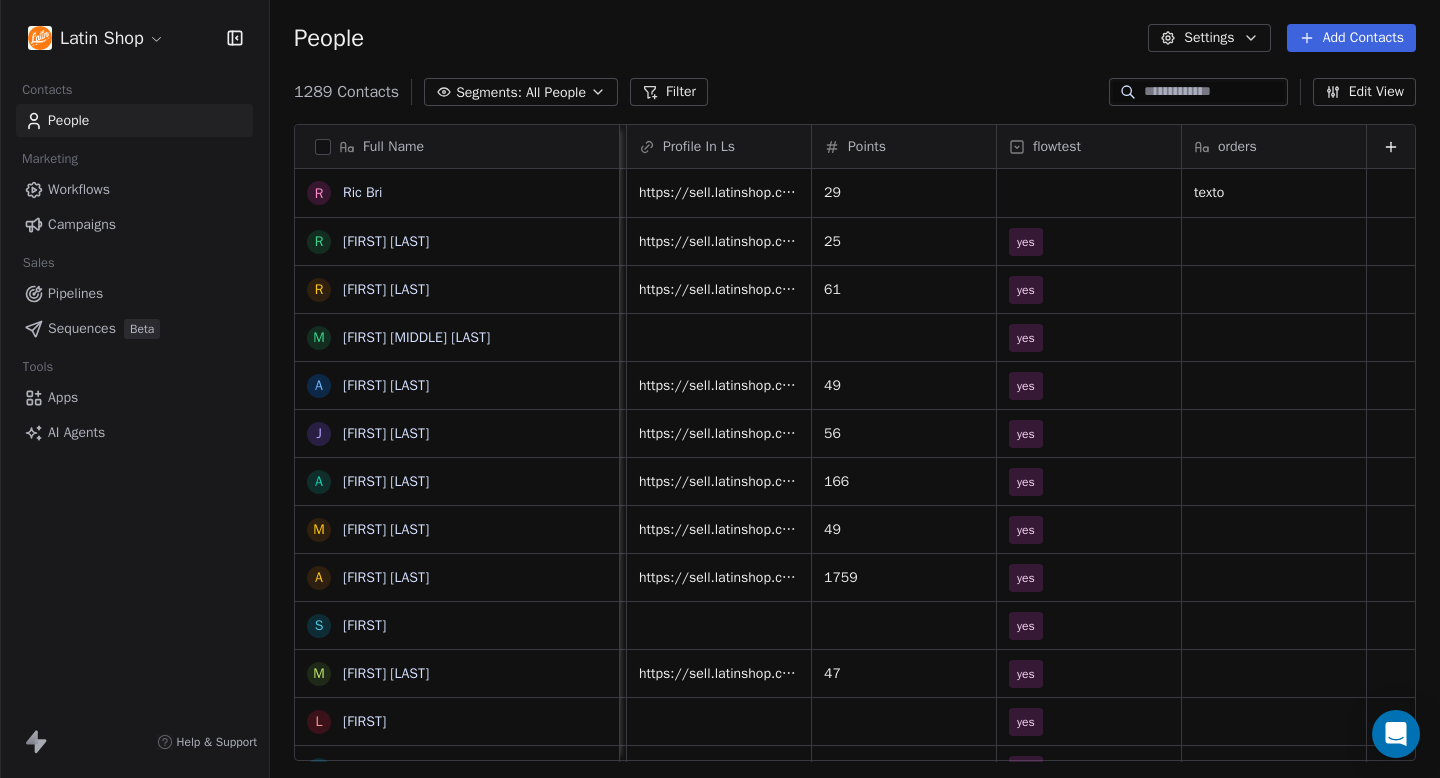 click 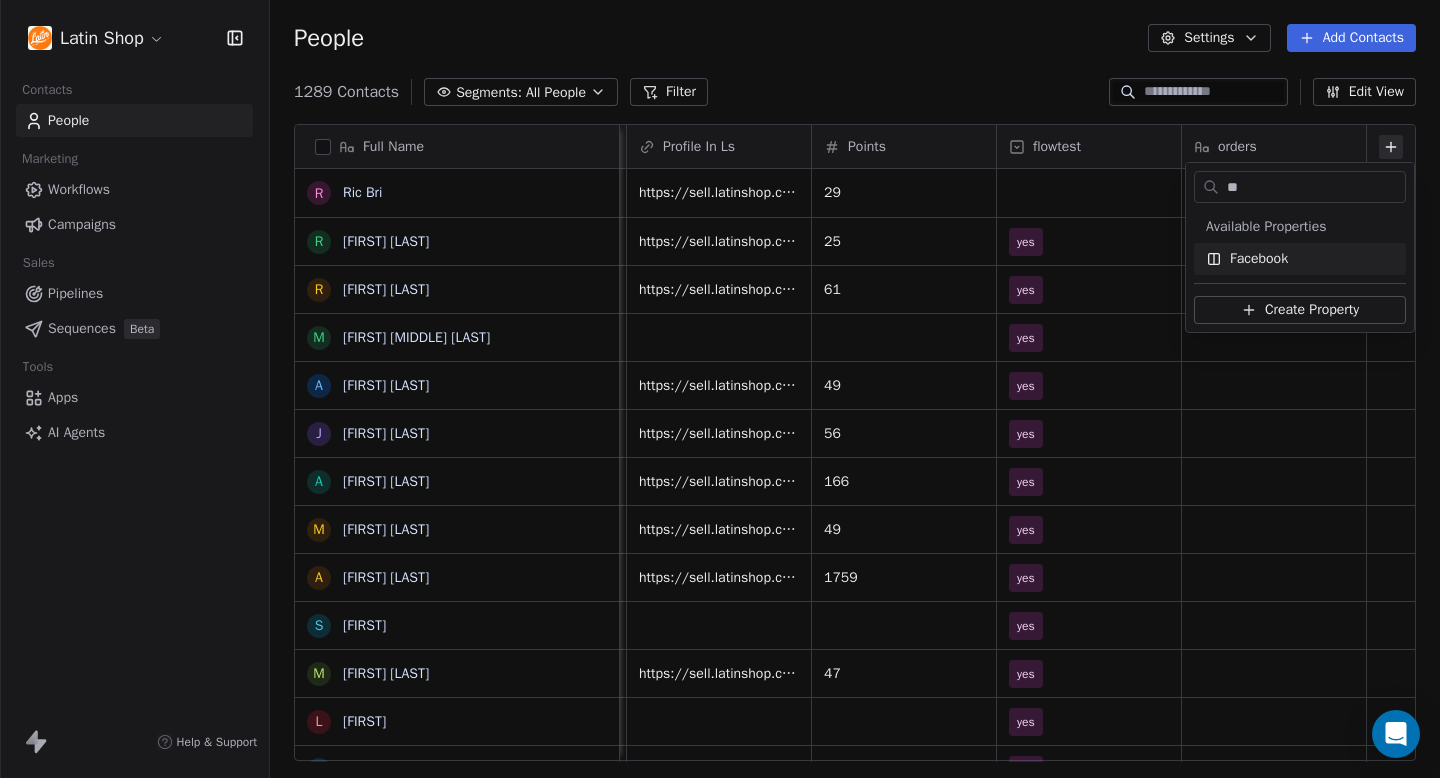 type on "*" 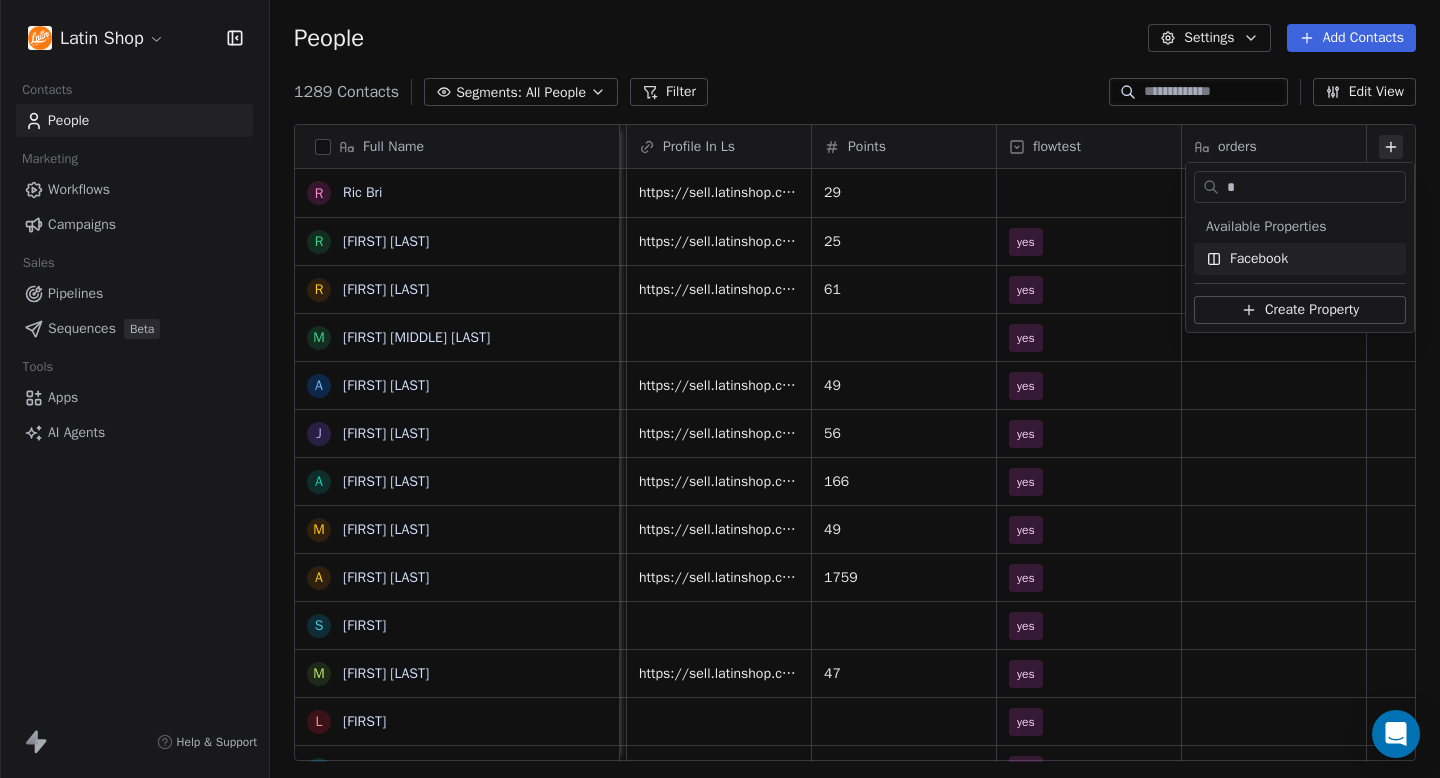 scroll, scrollTop: 249, scrollLeft: 0, axis: vertical 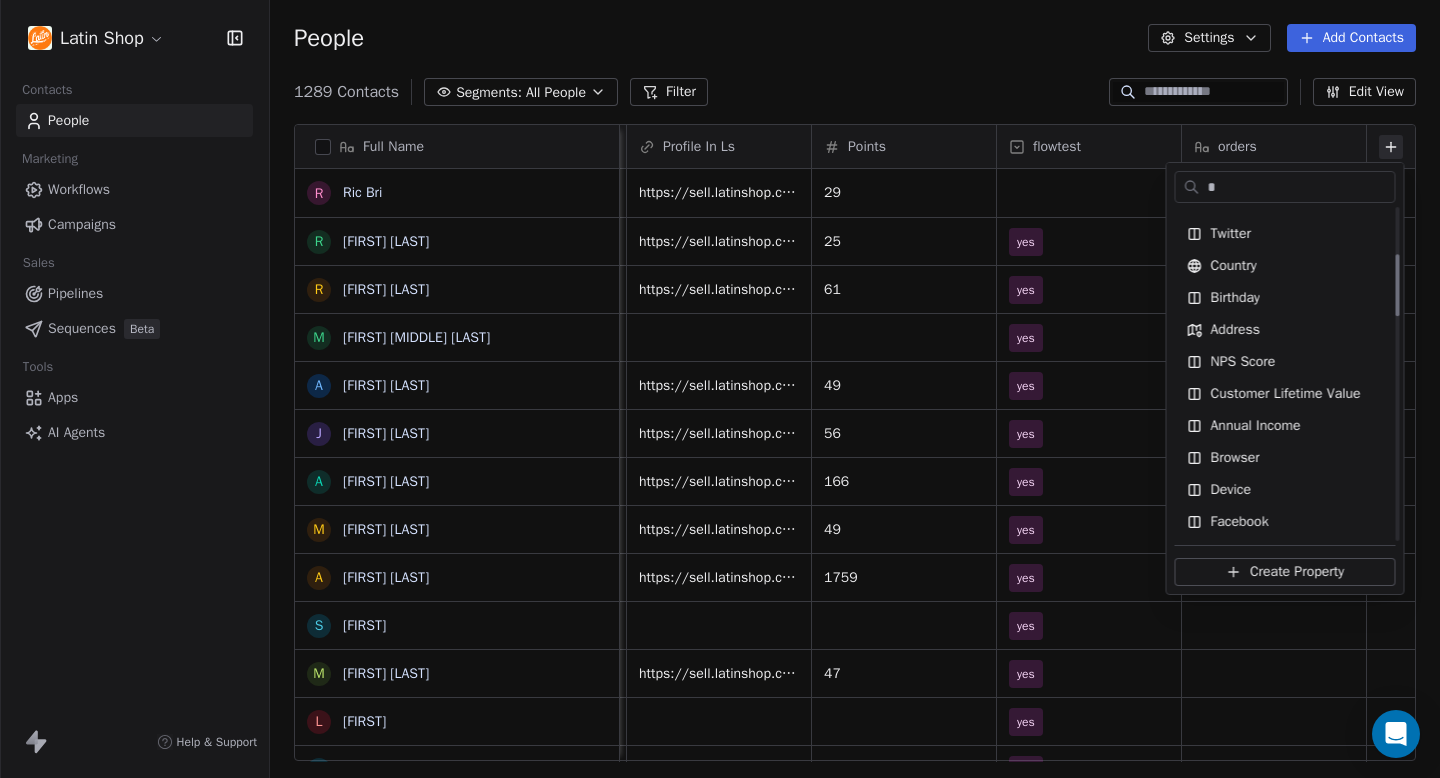 type 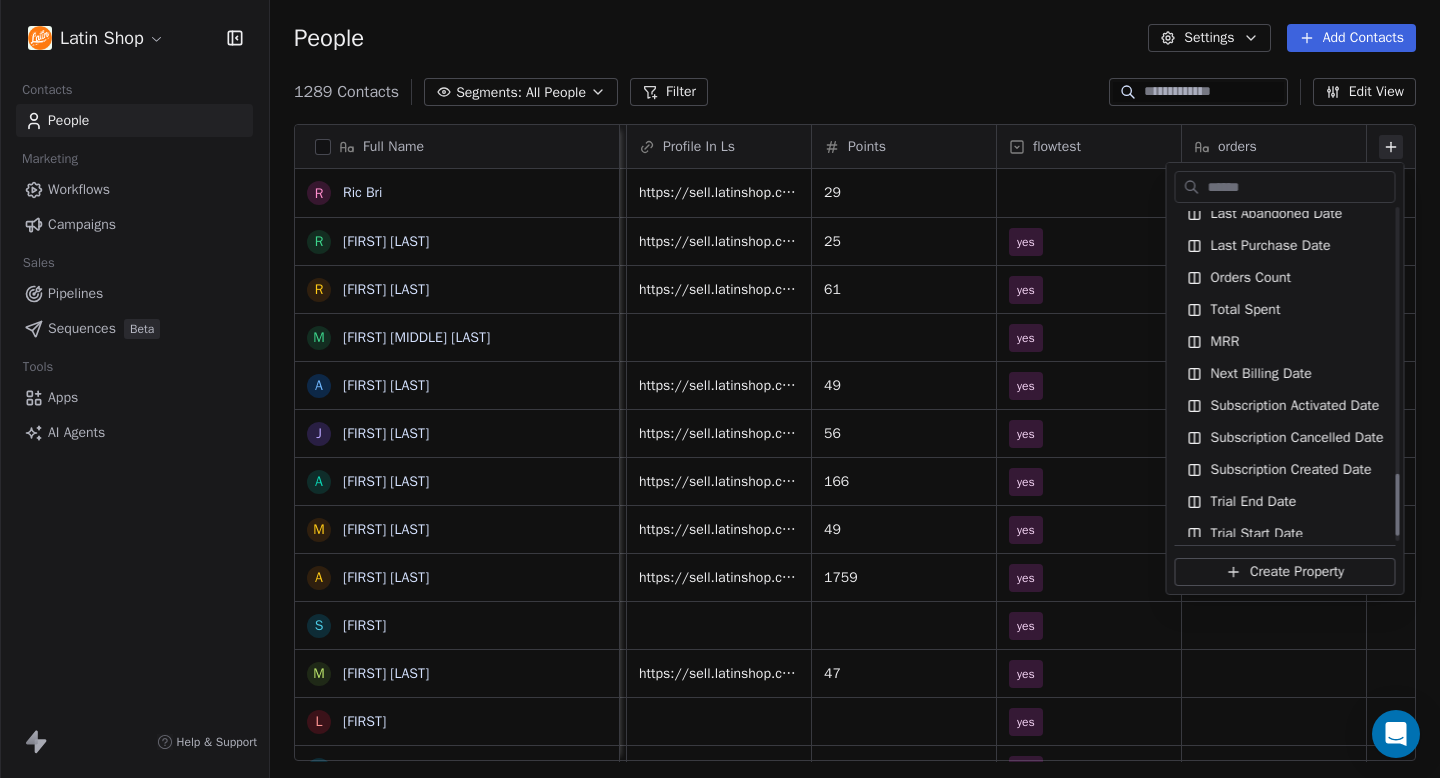 scroll, scrollTop: 1433, scrollLeft: 0, axis: vertical 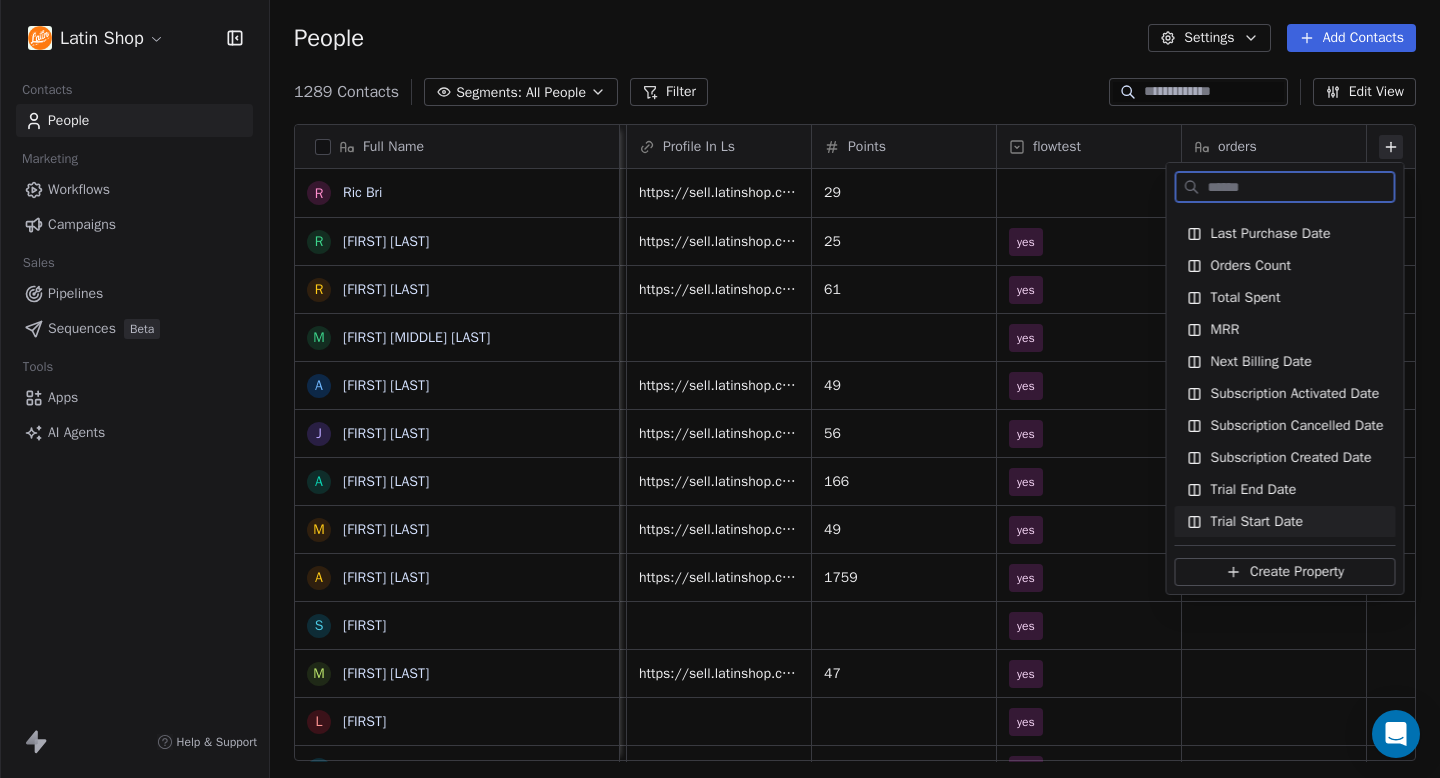 click on "Create Property" at bounding box center (1285, 572) 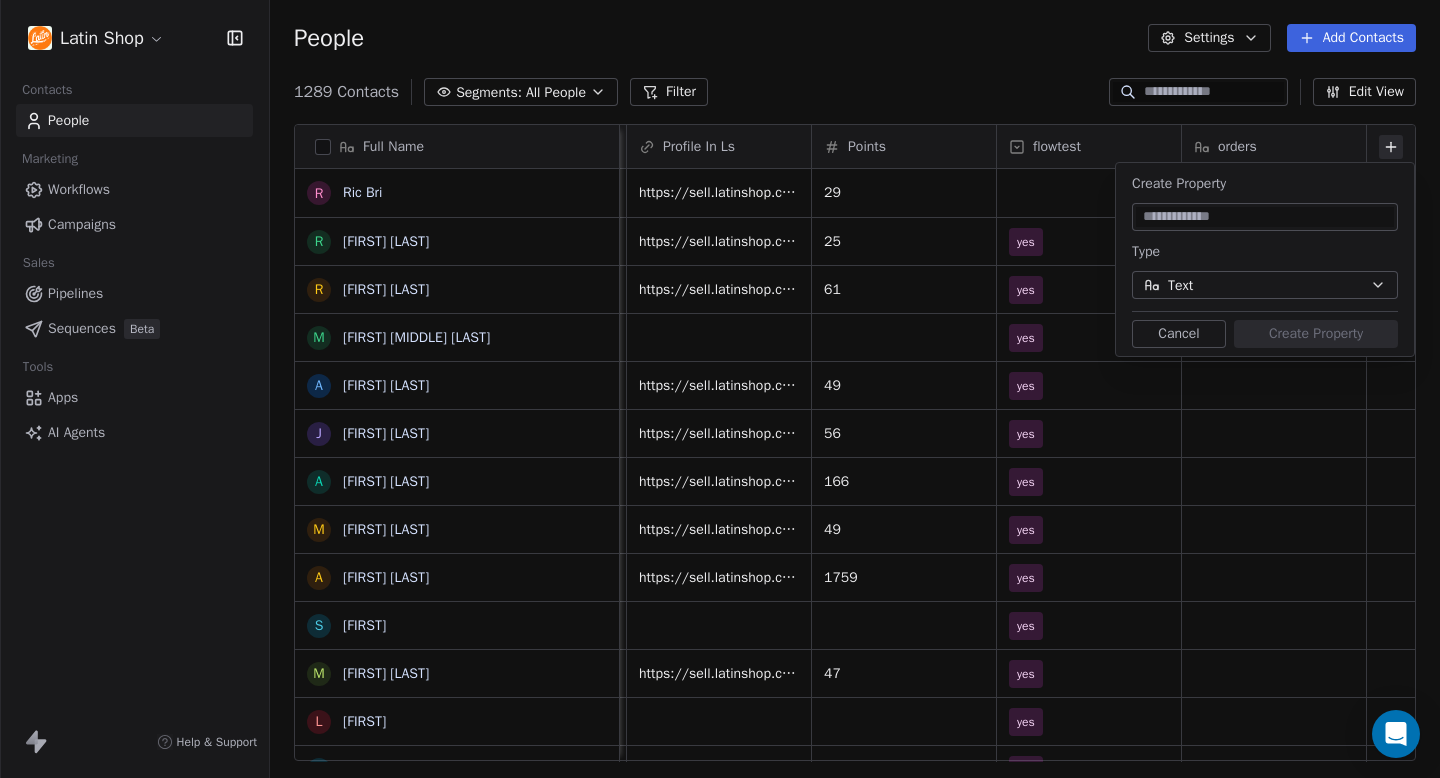 click on "Text" at bounding box center (1265, 285) 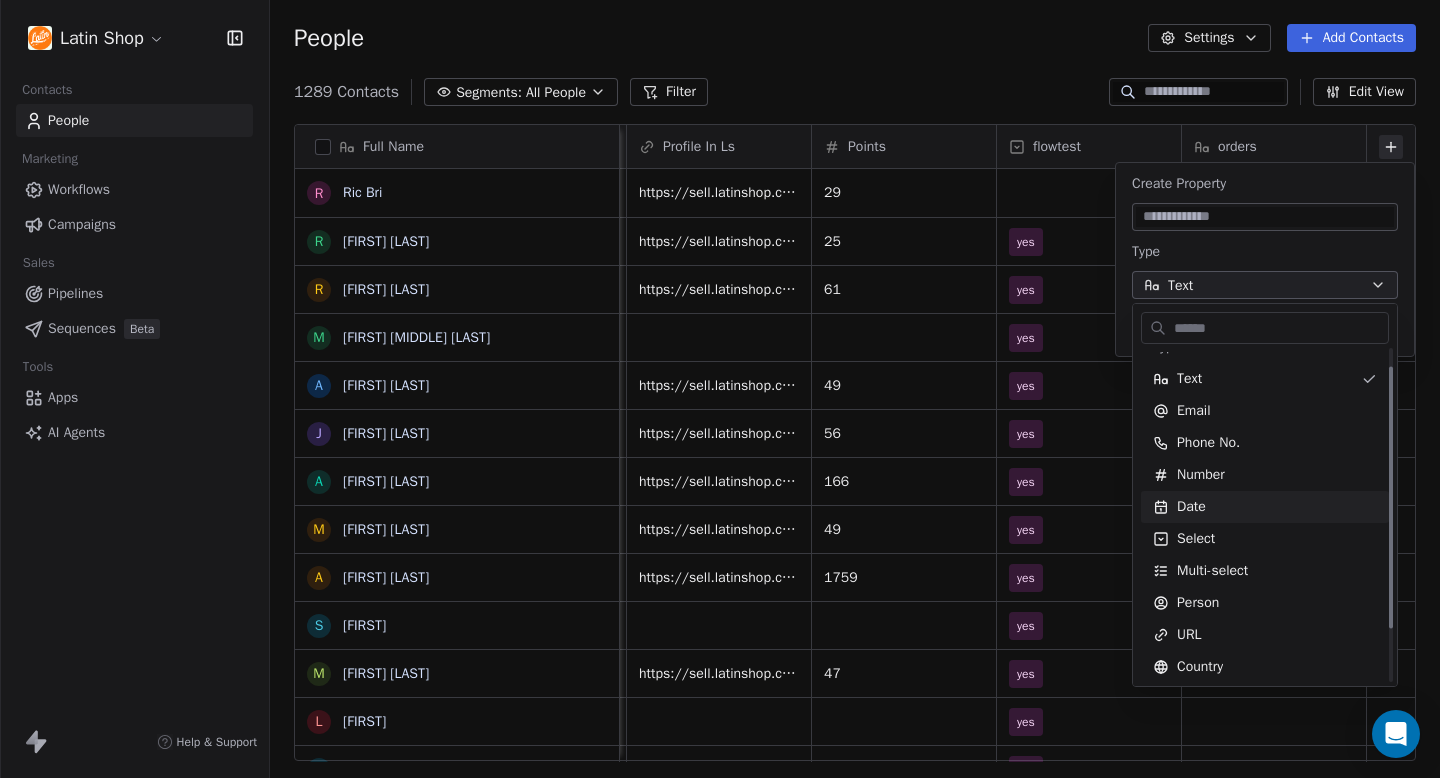 scroll, scrollTop: 23, scrollLeft: 0, axis: vertical 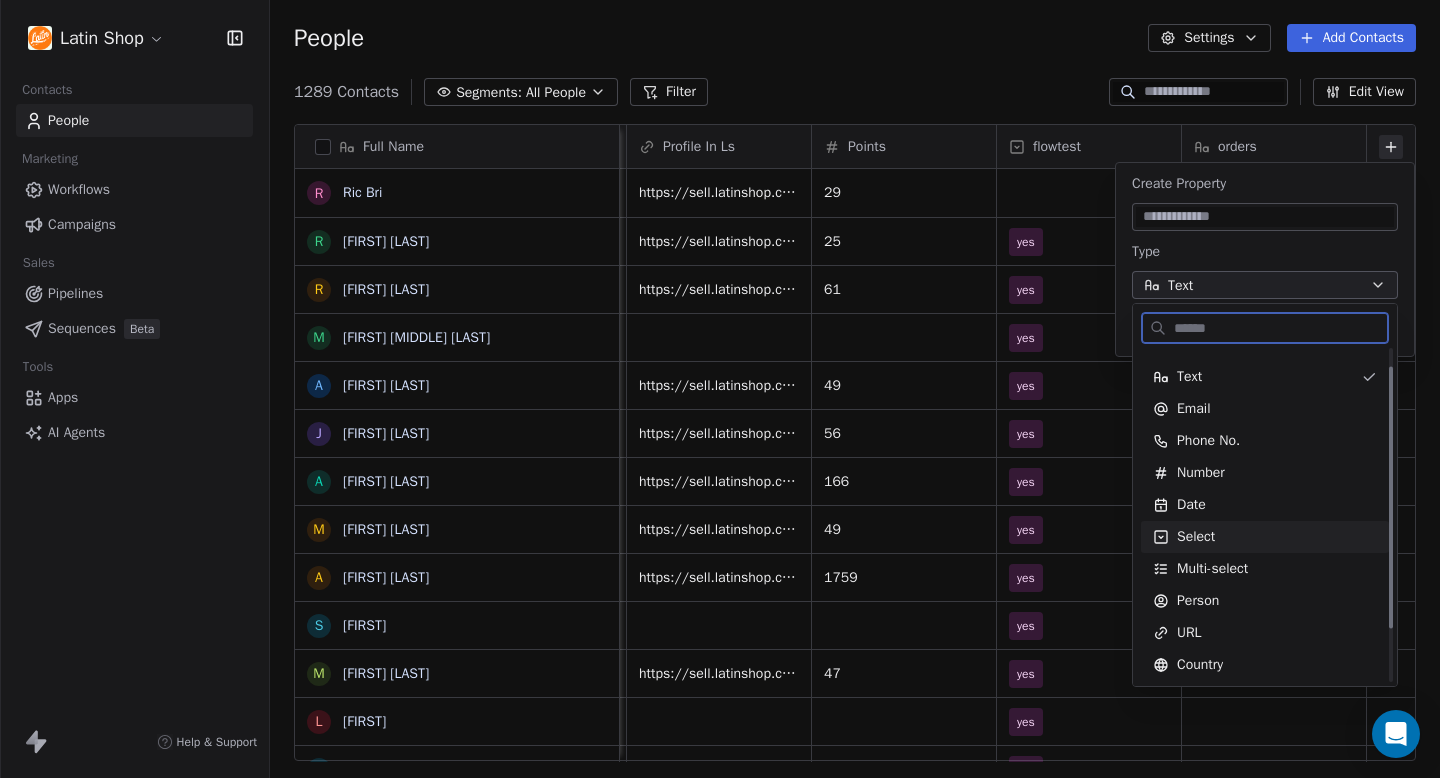click on "Select" at bounding box center (1265, 537) 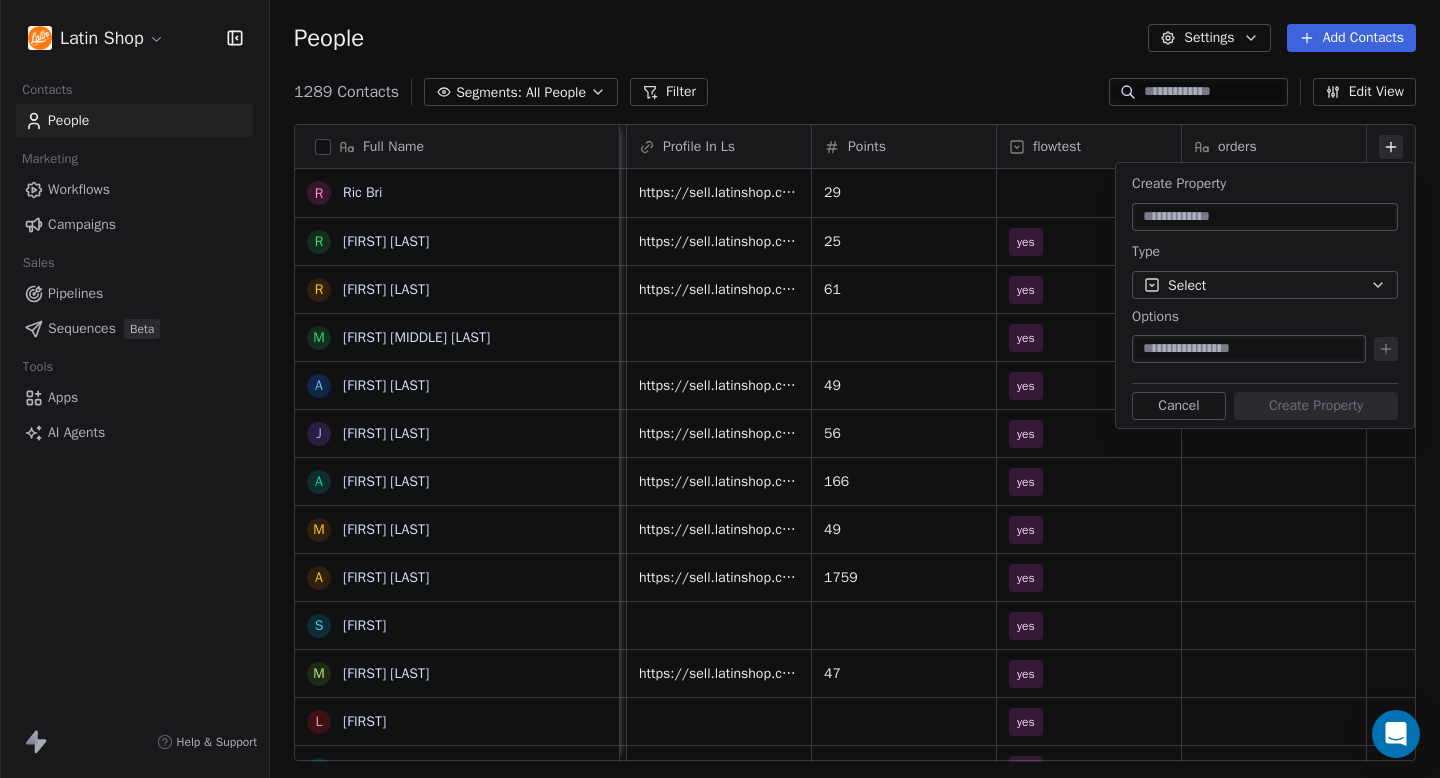 click at bounding box center [1249, 349] 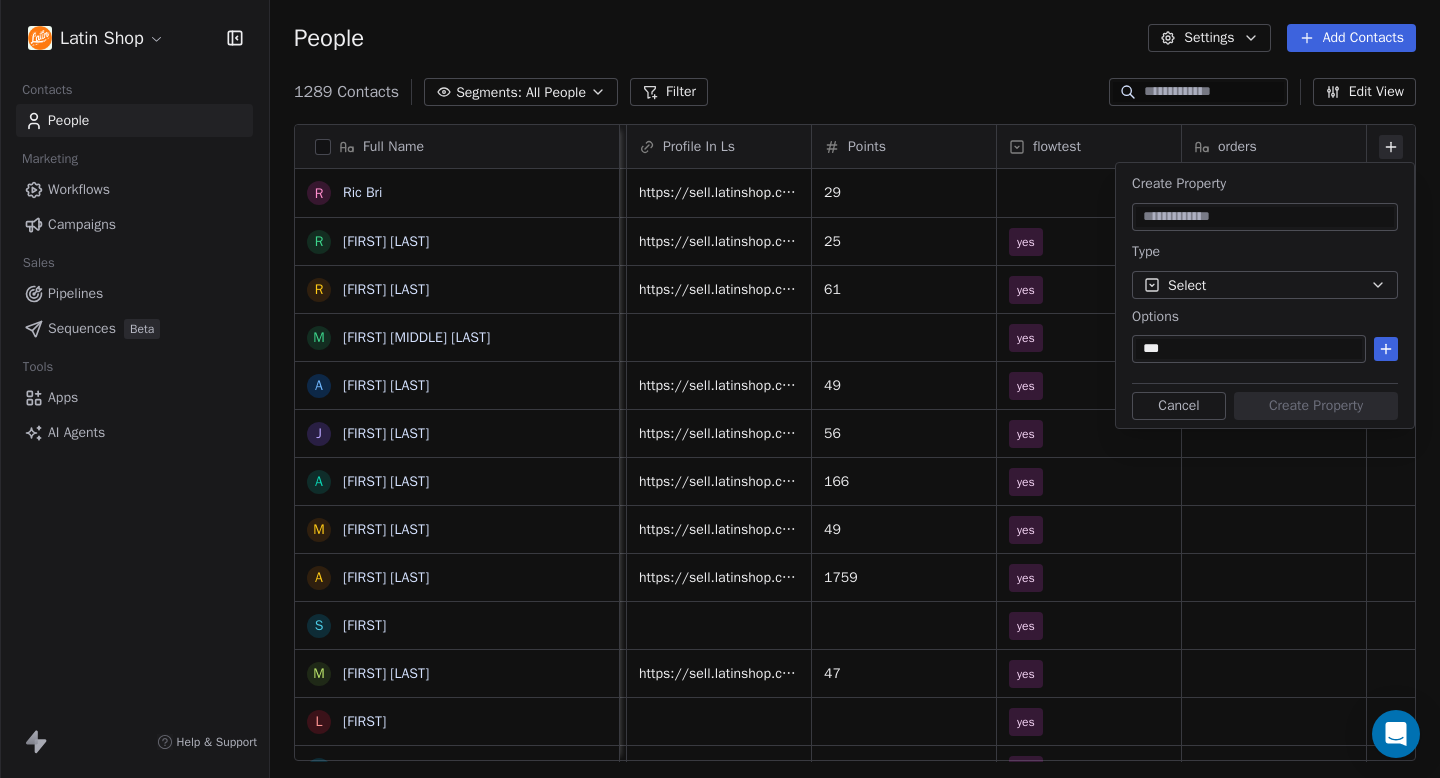 click 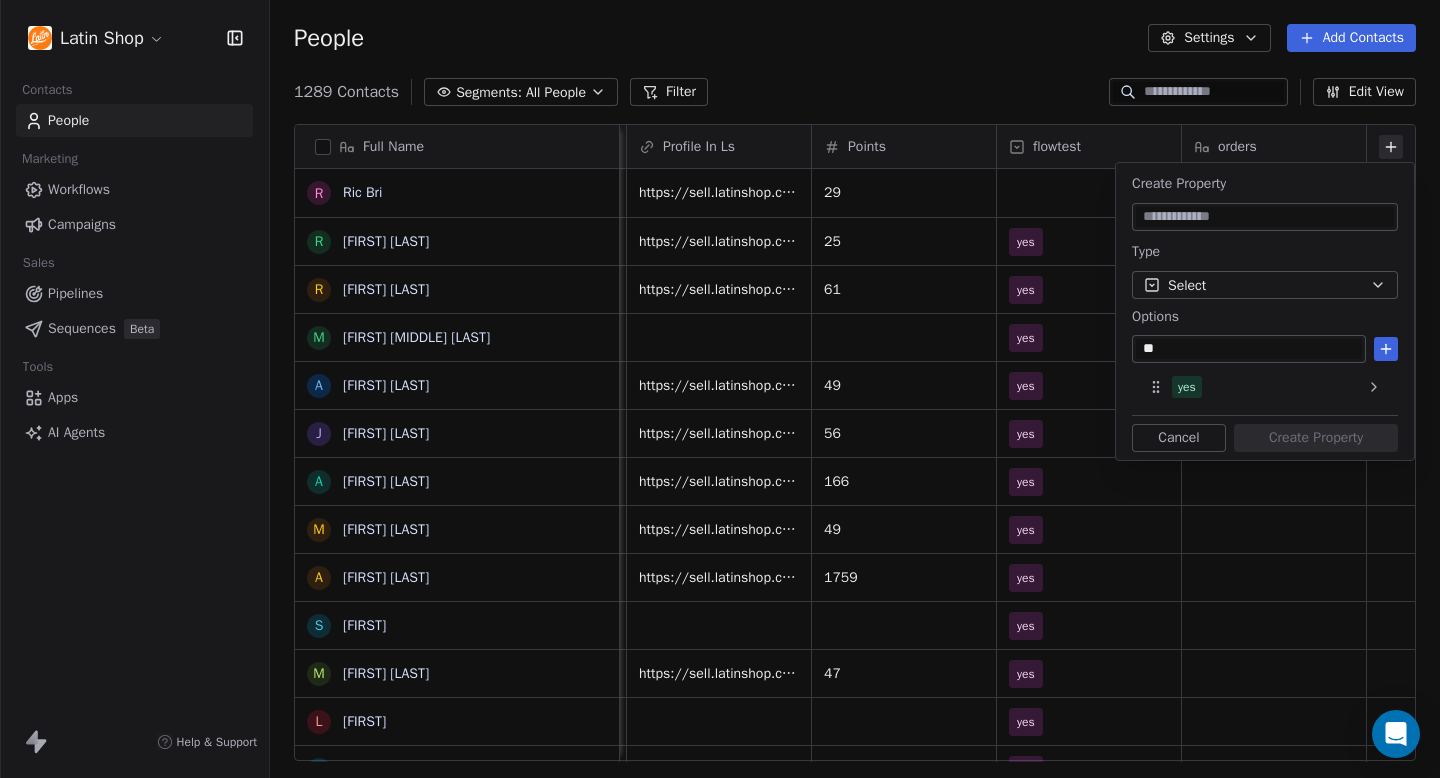 type on "**" 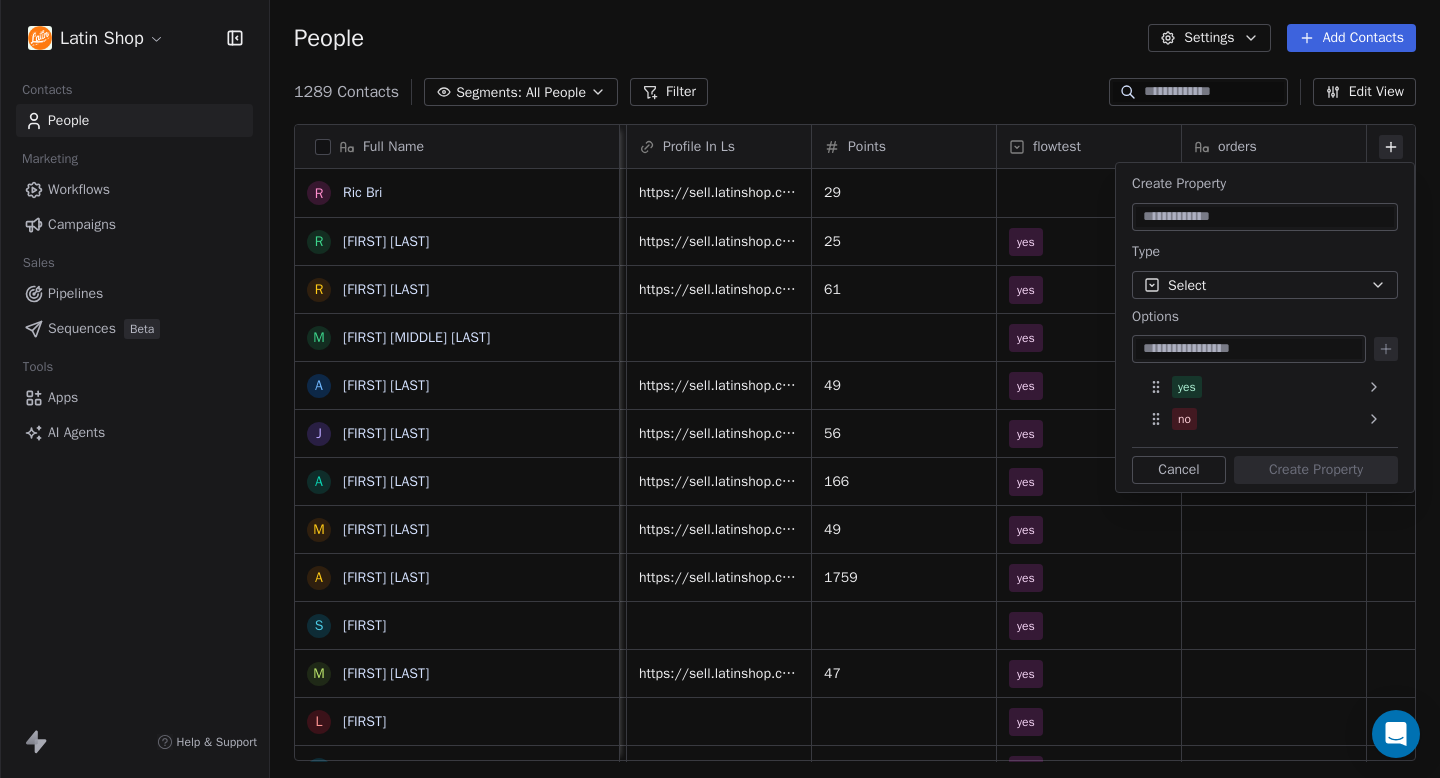 click at bounding box center [1265, 217] 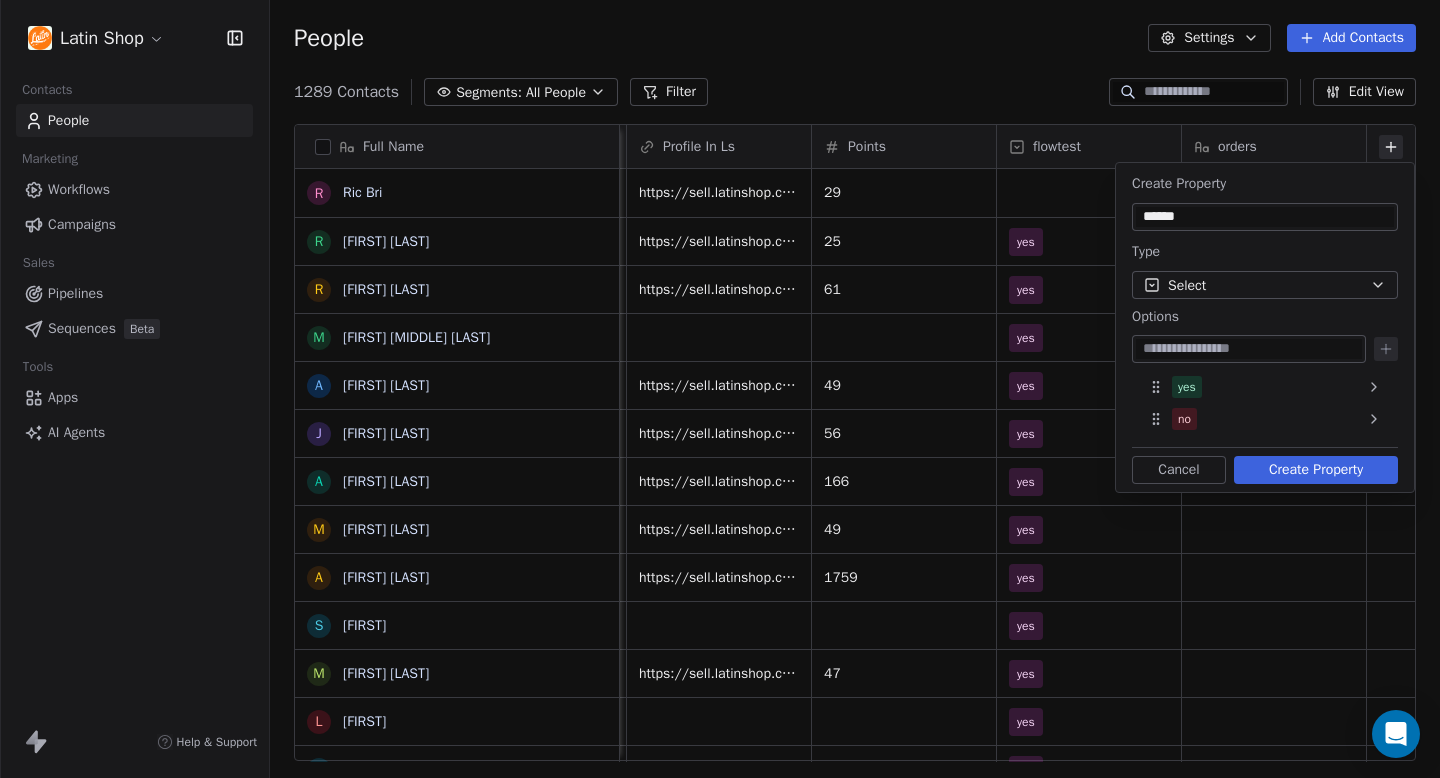 type on "******" 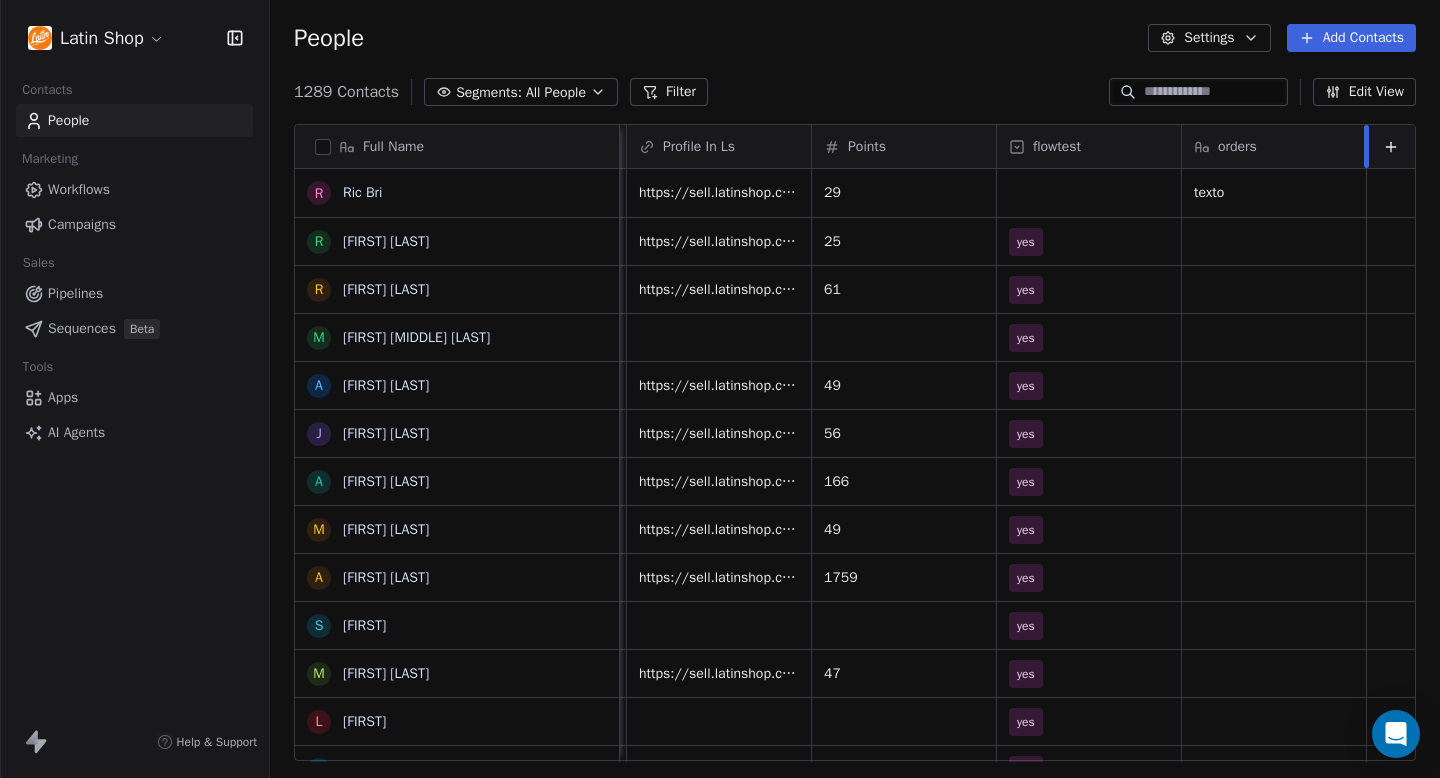 scroll, scrollTop: 0, scrollLeft: 968, axis: horizontal 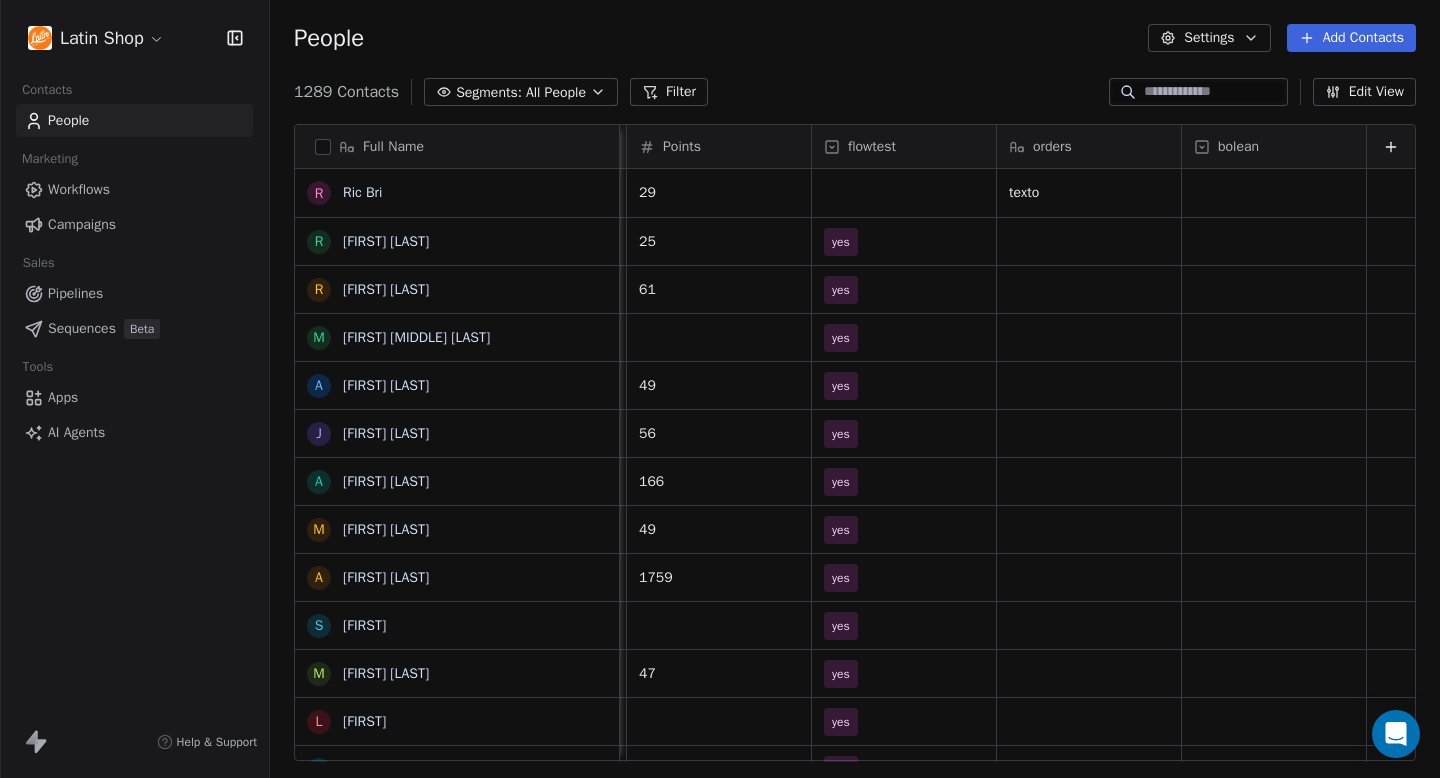 click 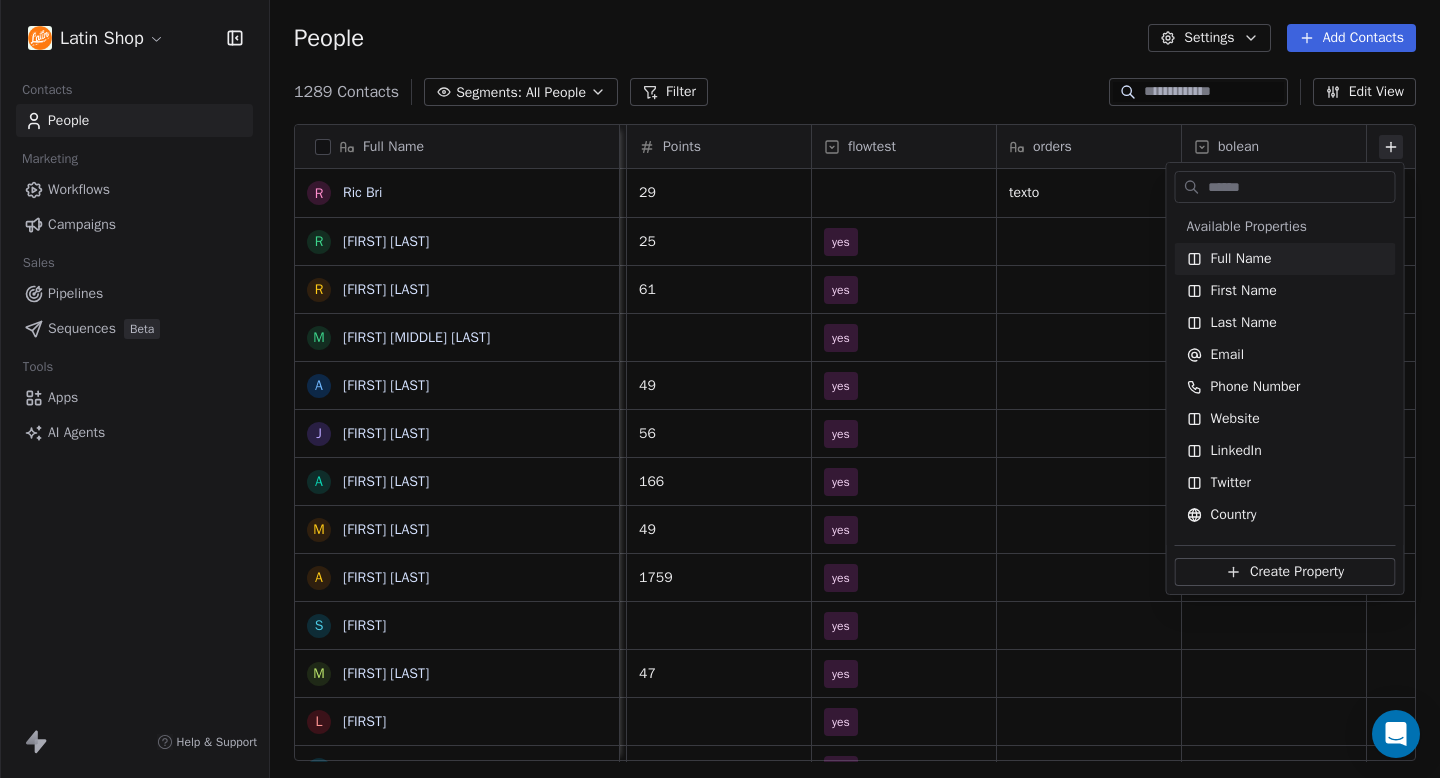 click on "Phone Number Tags Country Profile In Ls Points flowtest orders bolean   [PHONE] product_deal Chile [URL] 29 texto   25 yes" at bounding box center [720, 389] 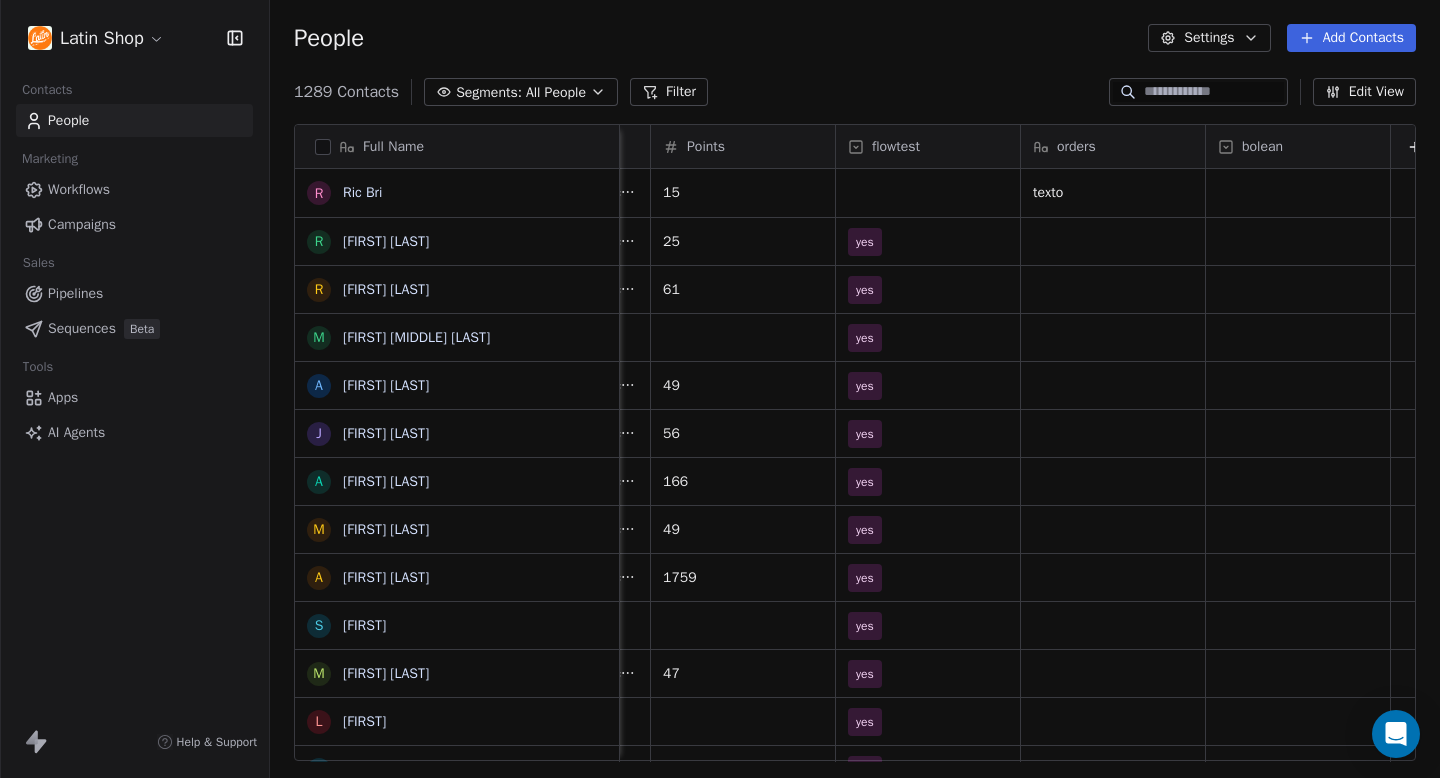 scroll, scrollTop: 0, scrollLeft: 968, axis: horizontal 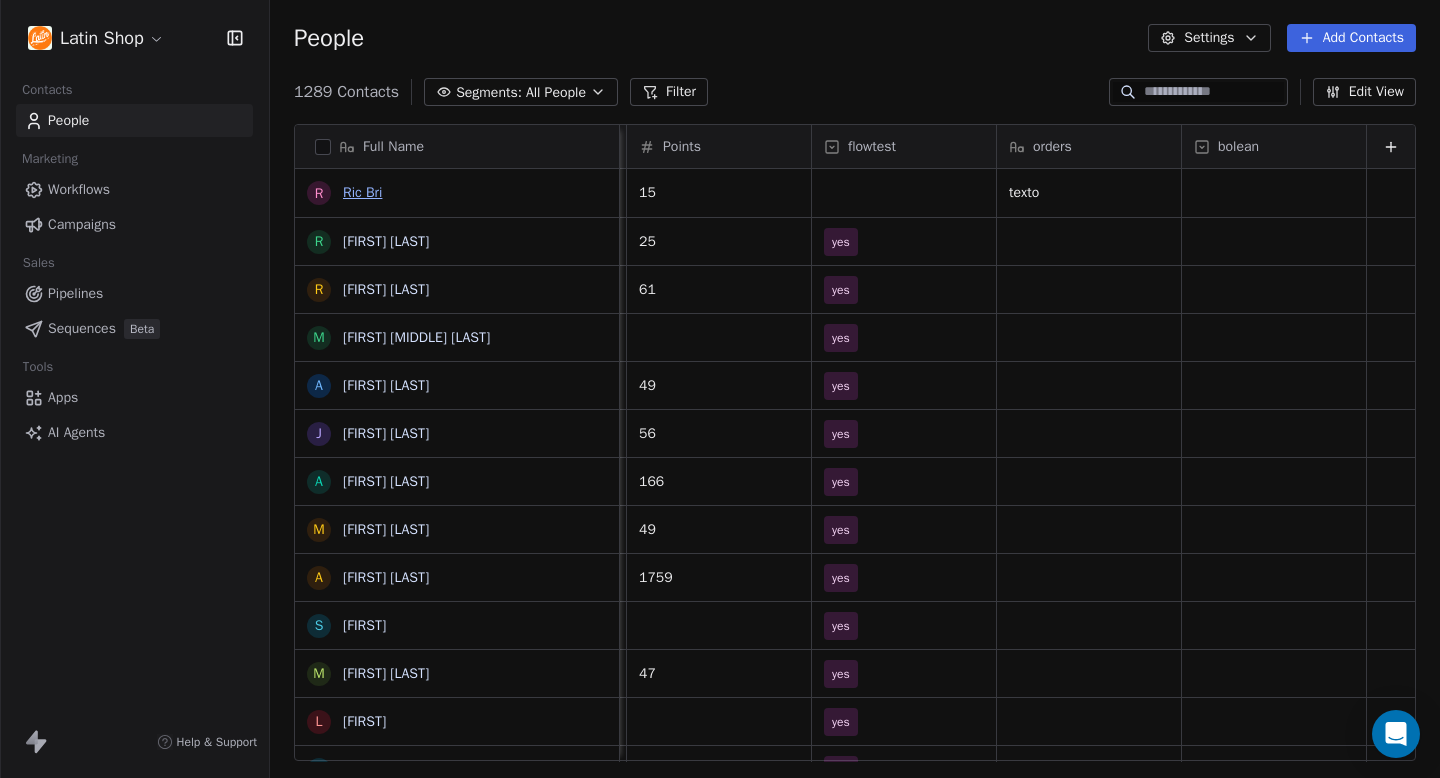 click on "Ric Bri" at bounding box center [362, 192] 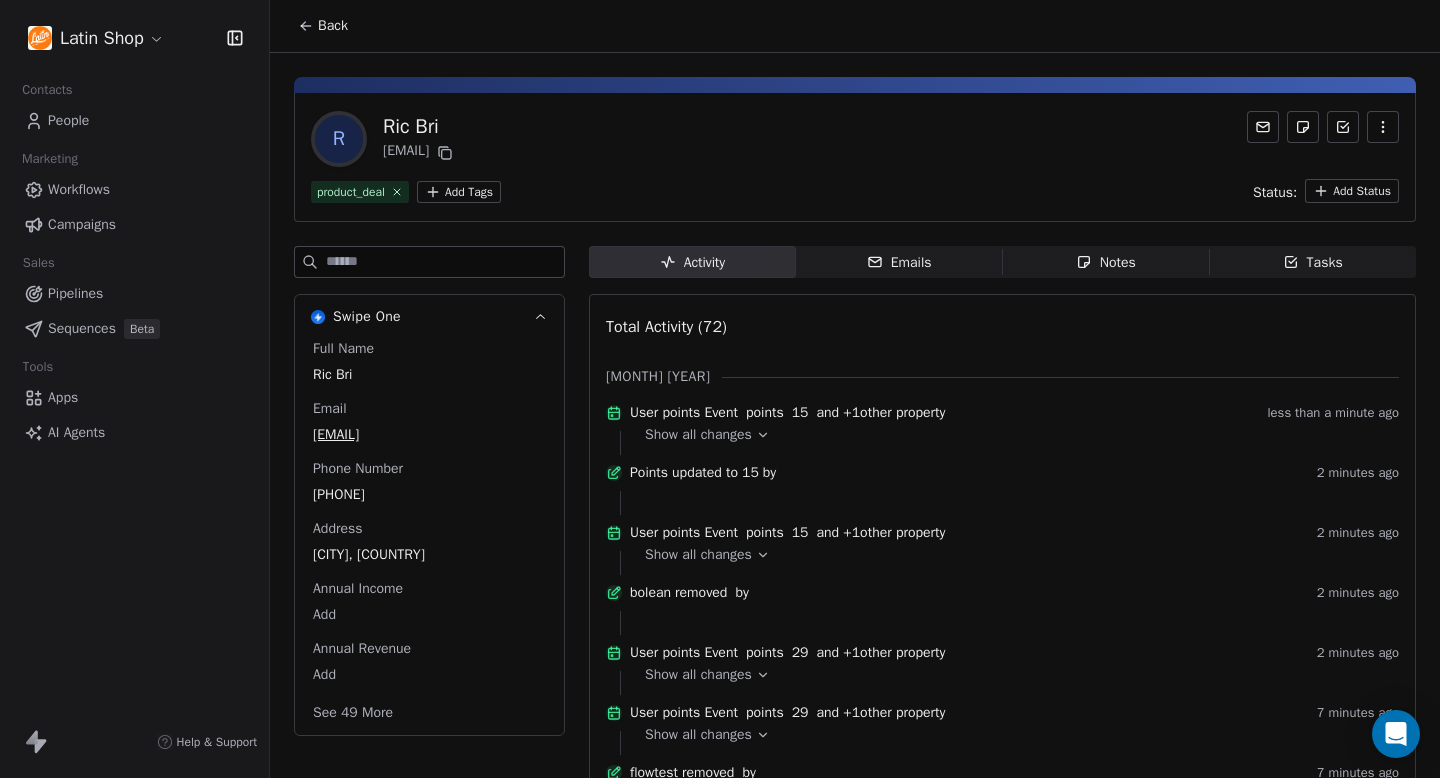 click at bounding box center [445, 262] 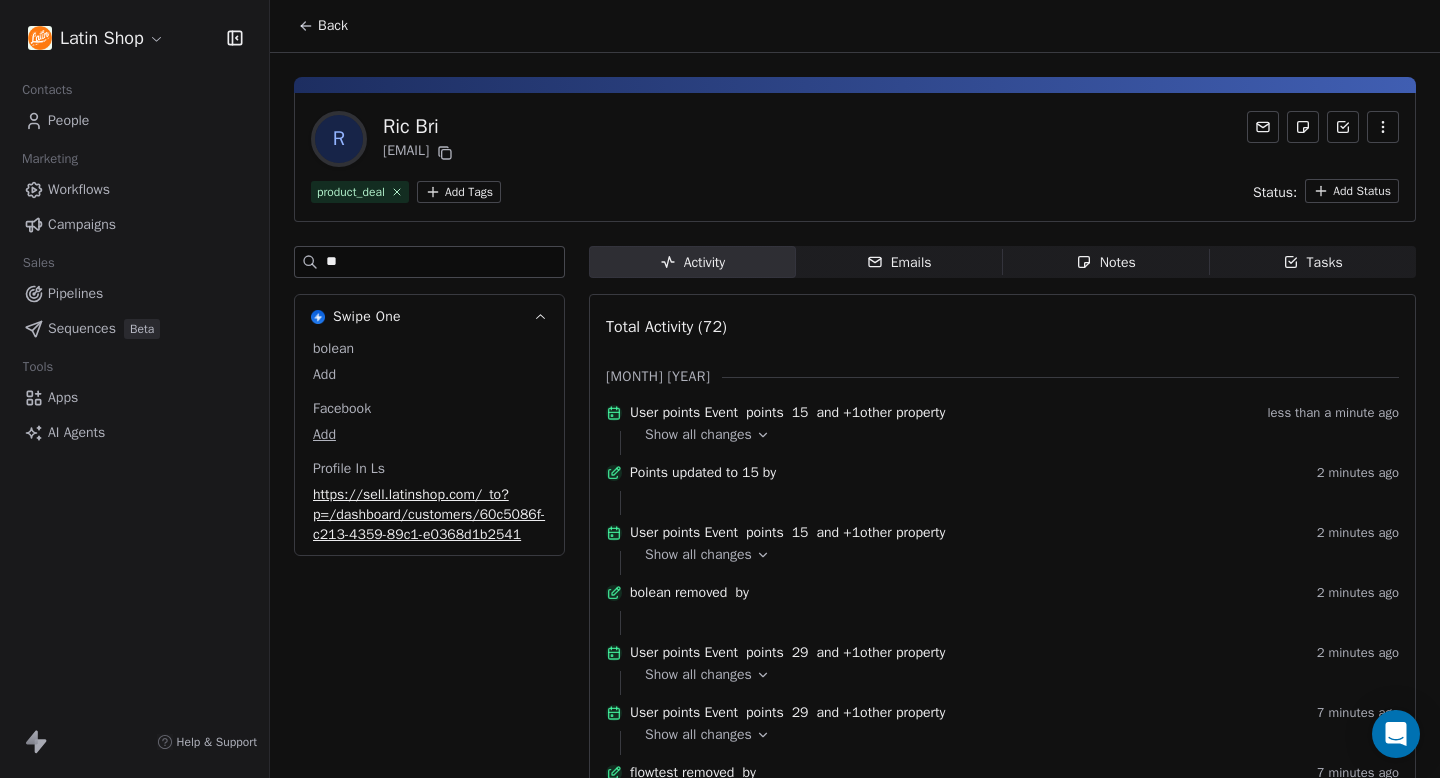 type on "**" 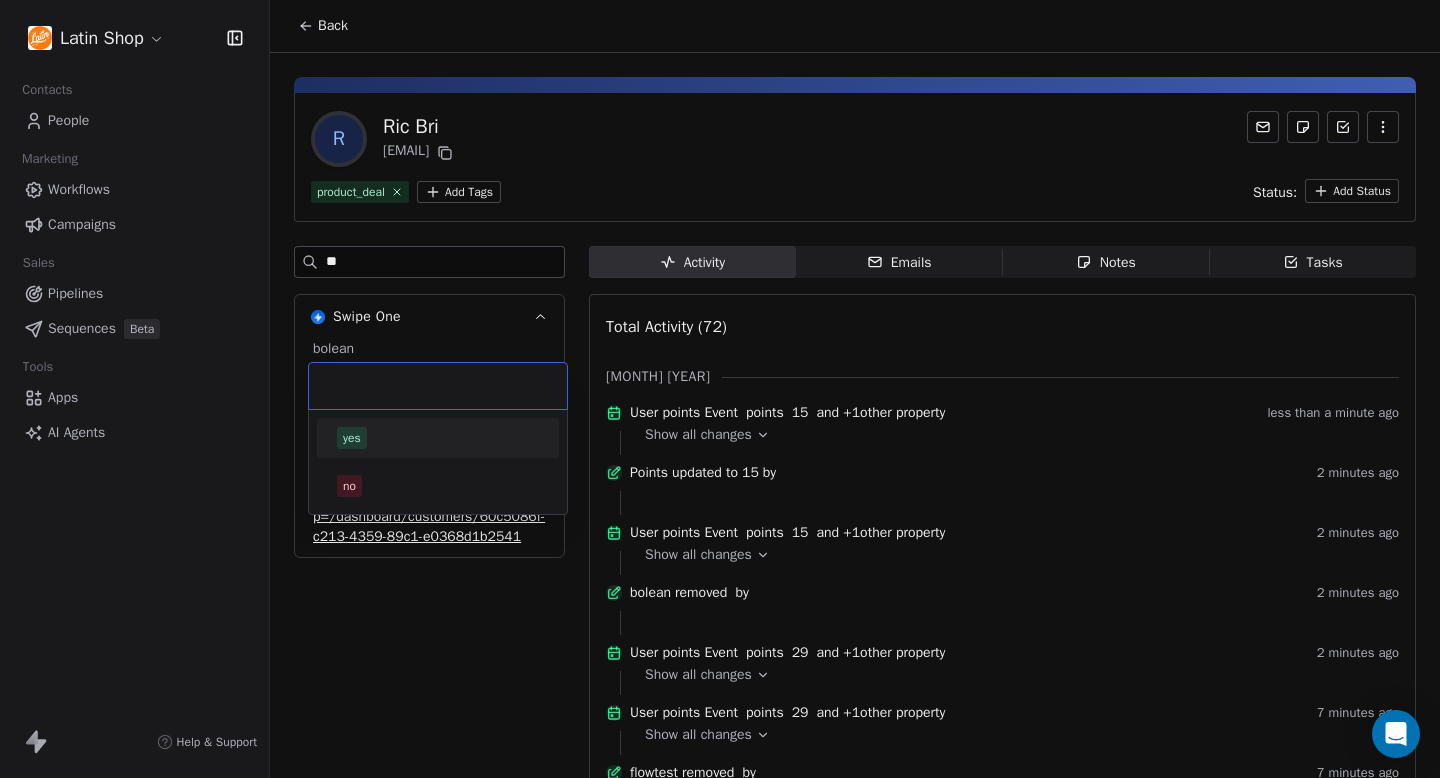 click on "Latin Shop Contacts People Marketing Workflows Campaigns Sales Pipelines Sequences Beta Tools Apps AI Agents Help & Support Back R Ric Bri [EMAIL] product_deal Add Tags Status: Add Status ** Swipe One bolean Add Facebook Add Profile In Ls https://sell.latinshop.com/_to?p=/dashboard/customers/60c5086f-c213-4359-89c1-e0368d1b2541 }} Activity Activity Emails Emails Notes Notes Tasks Tasks Total Activity (72) [MONTH] [YEAR] User points Event points 15 and + 1 other property less than a minute ago Show all changes Points updated to 15 by 2 minutes ago User points Event points 15 and + 1 other property 2 minutes ago Show all changes bolean removed by 2 minutes ago User points Event points 29 and + 1 other property 2 minutes ago Show all changes User points Event points 29 and + 1 other property 7 minutes ago Show all changes flowtest removed by 7 minutes ago User points Event points 29 and + 1 other property 7 minutes ago Show all changes" at bounding box center [720, 389] 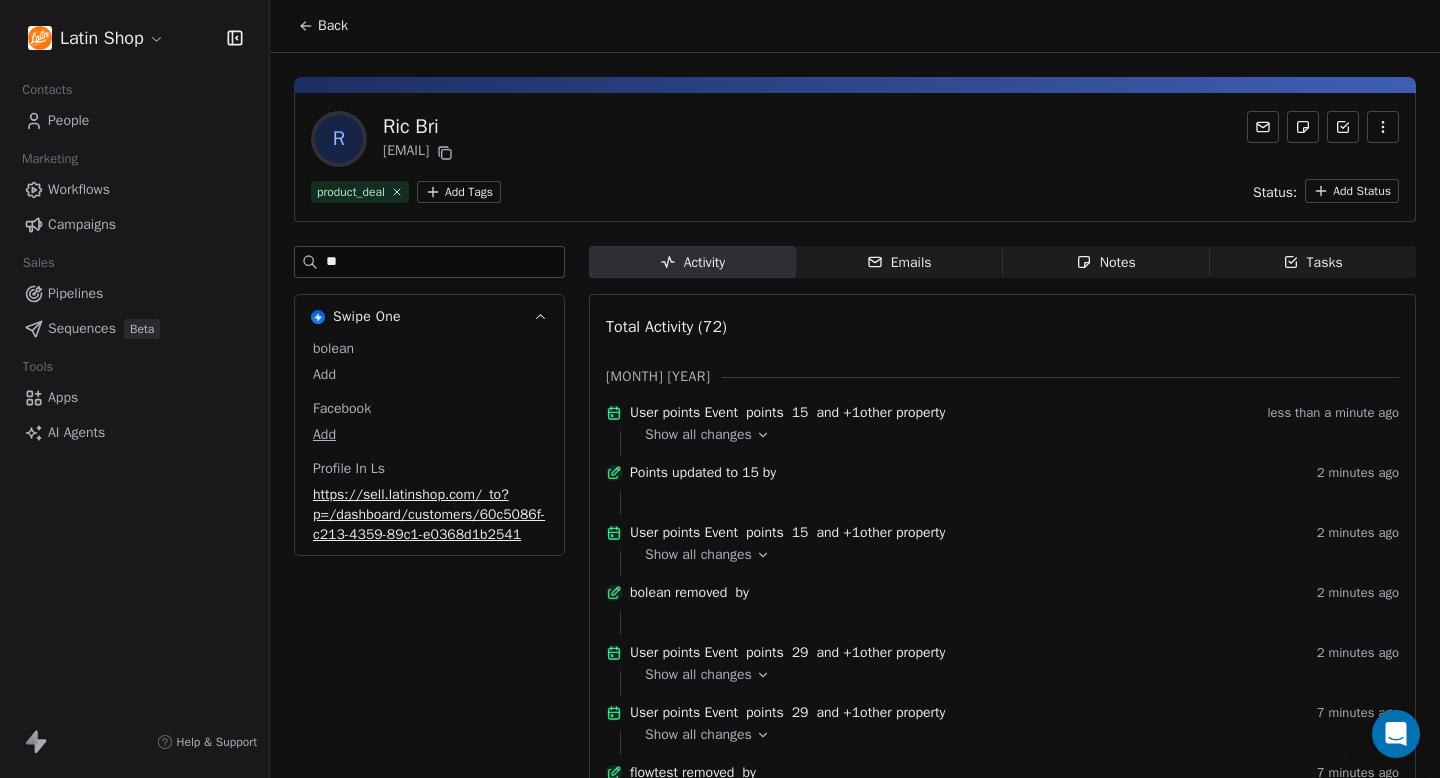 click 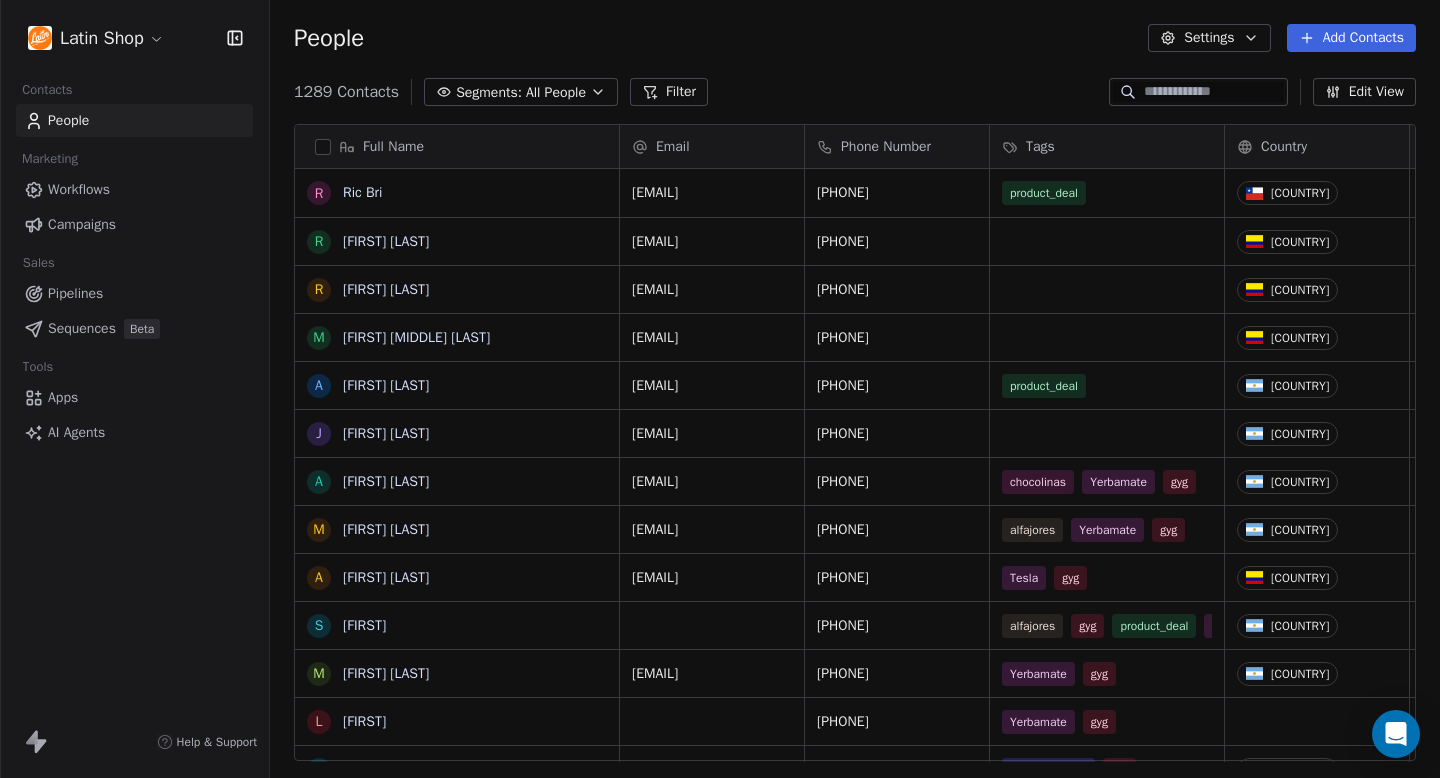 scroll, scrollTop: 1, scrollLeft: 1, axis: both 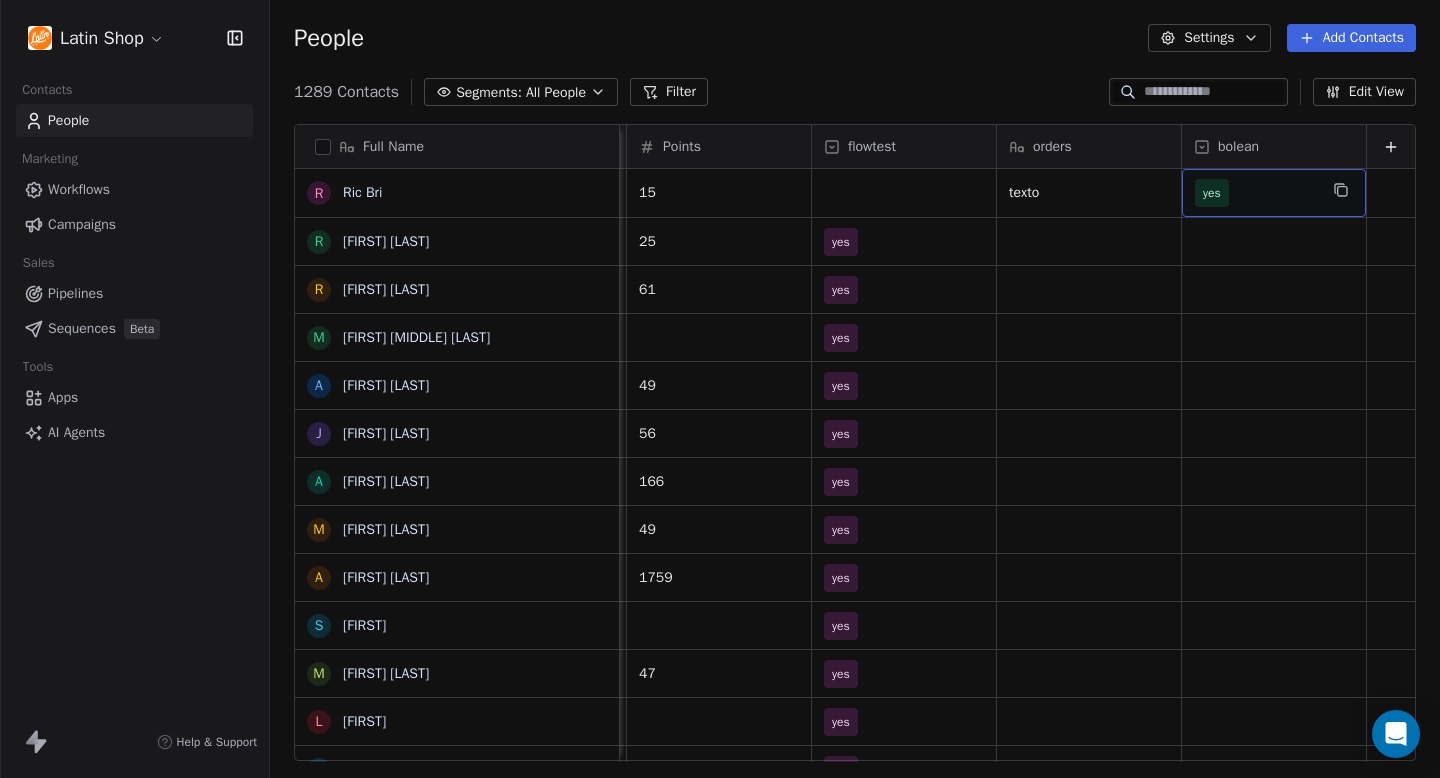 click on "yes" at bounding box center (1256, 193) 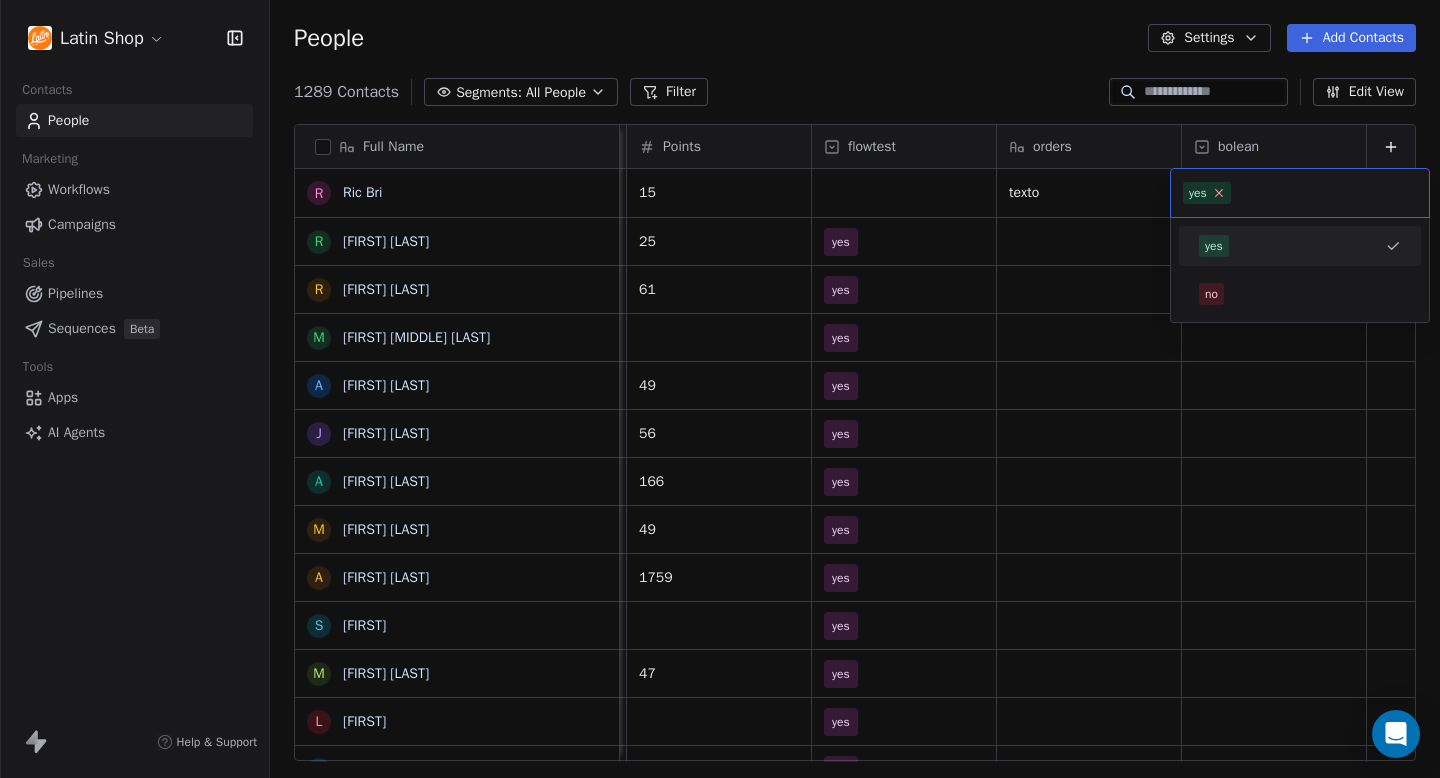 click 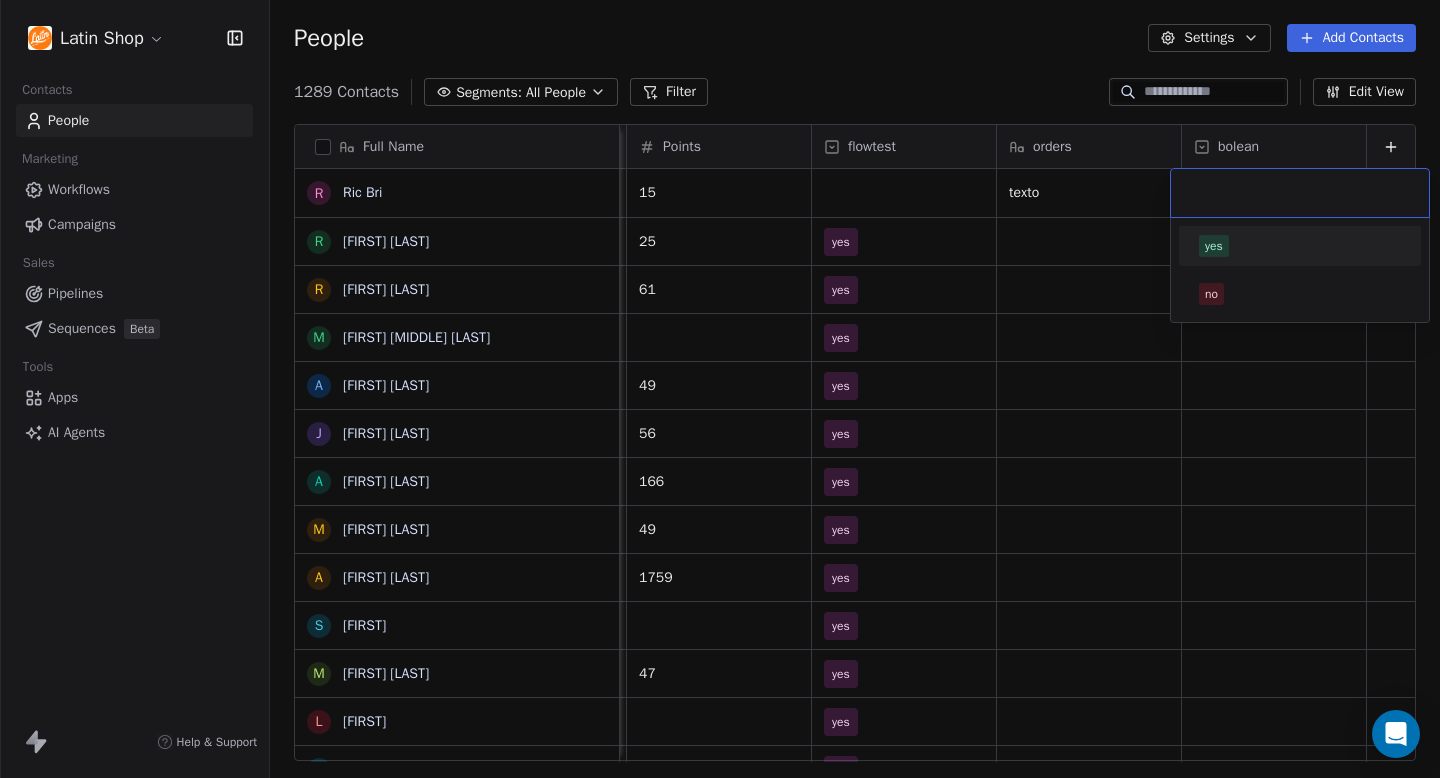 click on "Phone Number Tags Country Profile In Ls Points flowtest orders bolean   [PHONE] product_deal Chile [URL] 15 texto   25 yes" at bounding box center [720, 389] 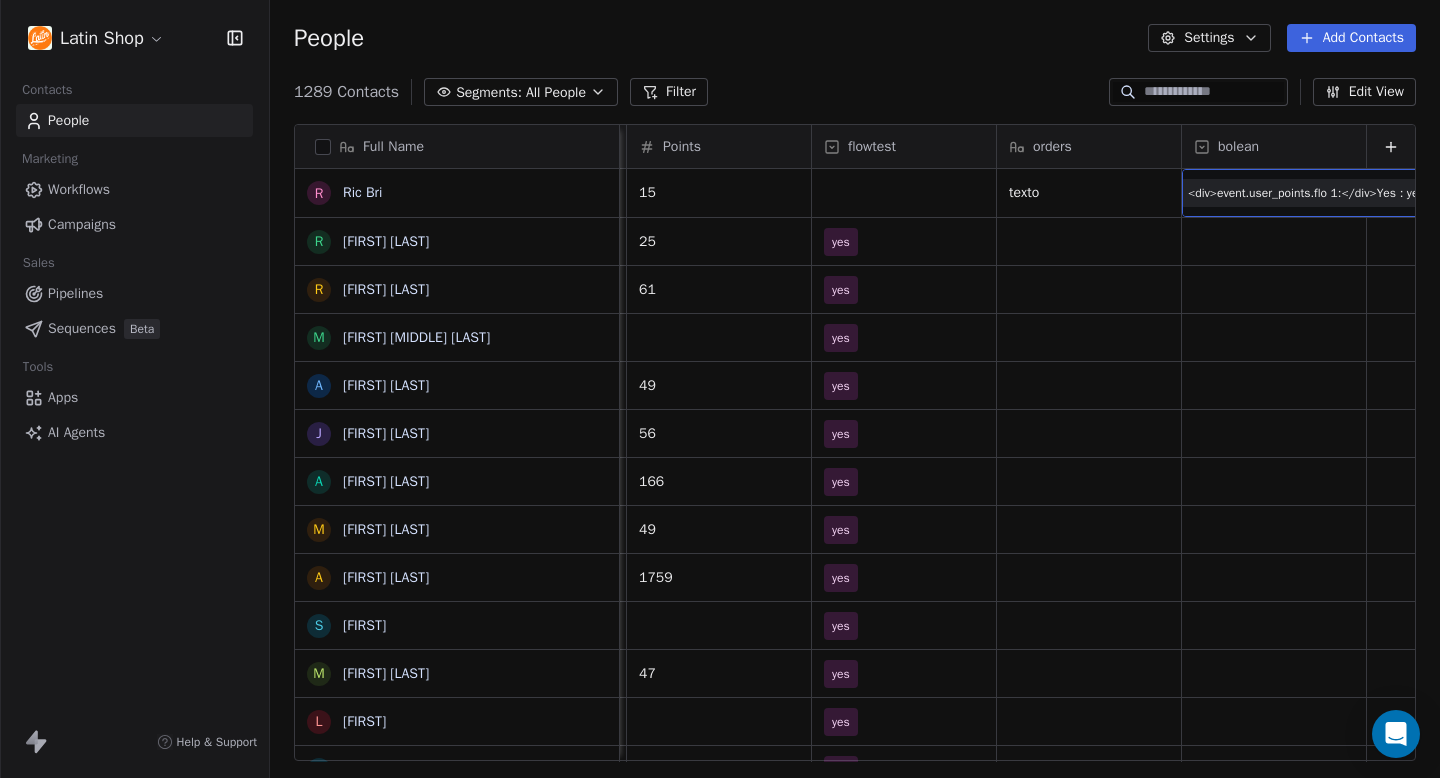scroll, scrollTop: 0, scrollLeft: 0, axis: both 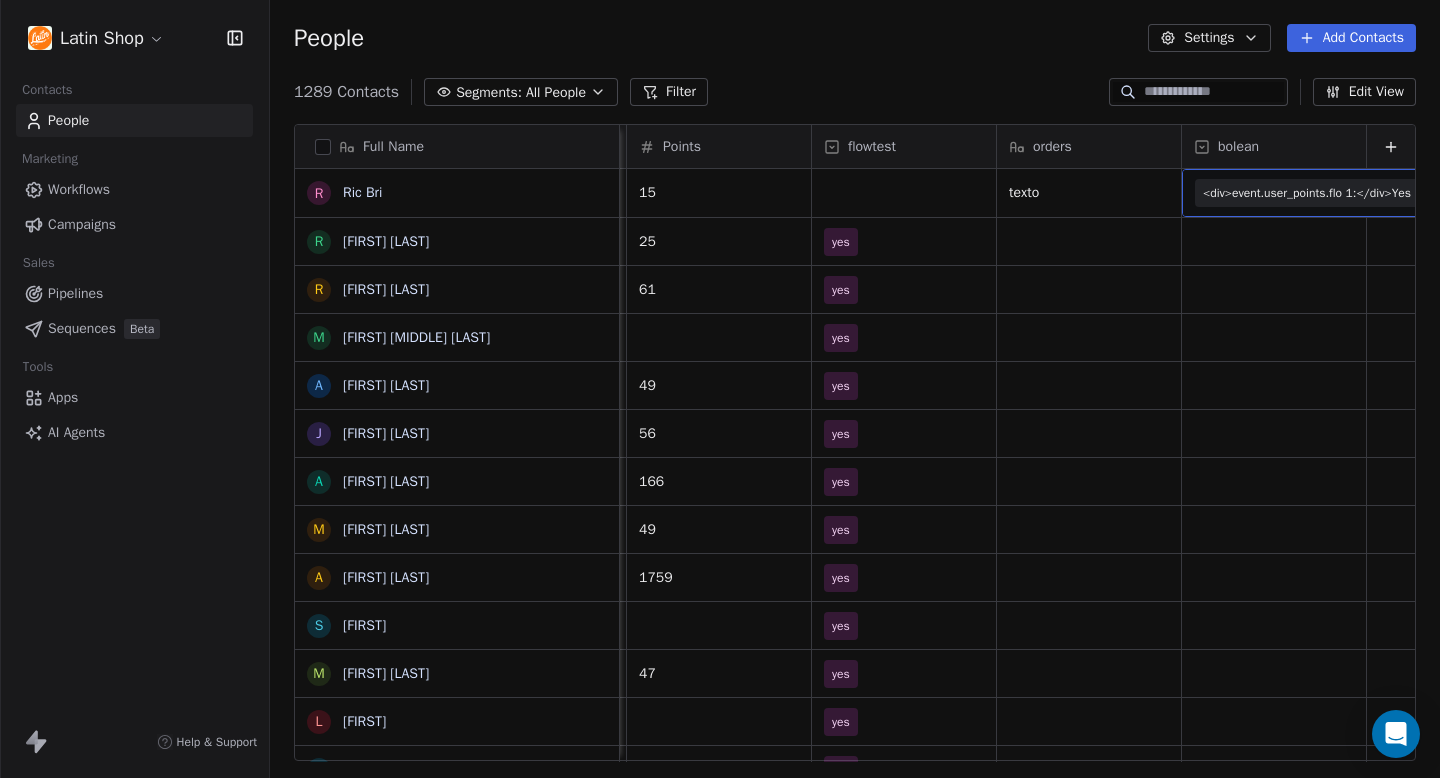 click on "<div>event.user_points.flo 1:</div>Yes : yes" at bounding box center (1321, 193) 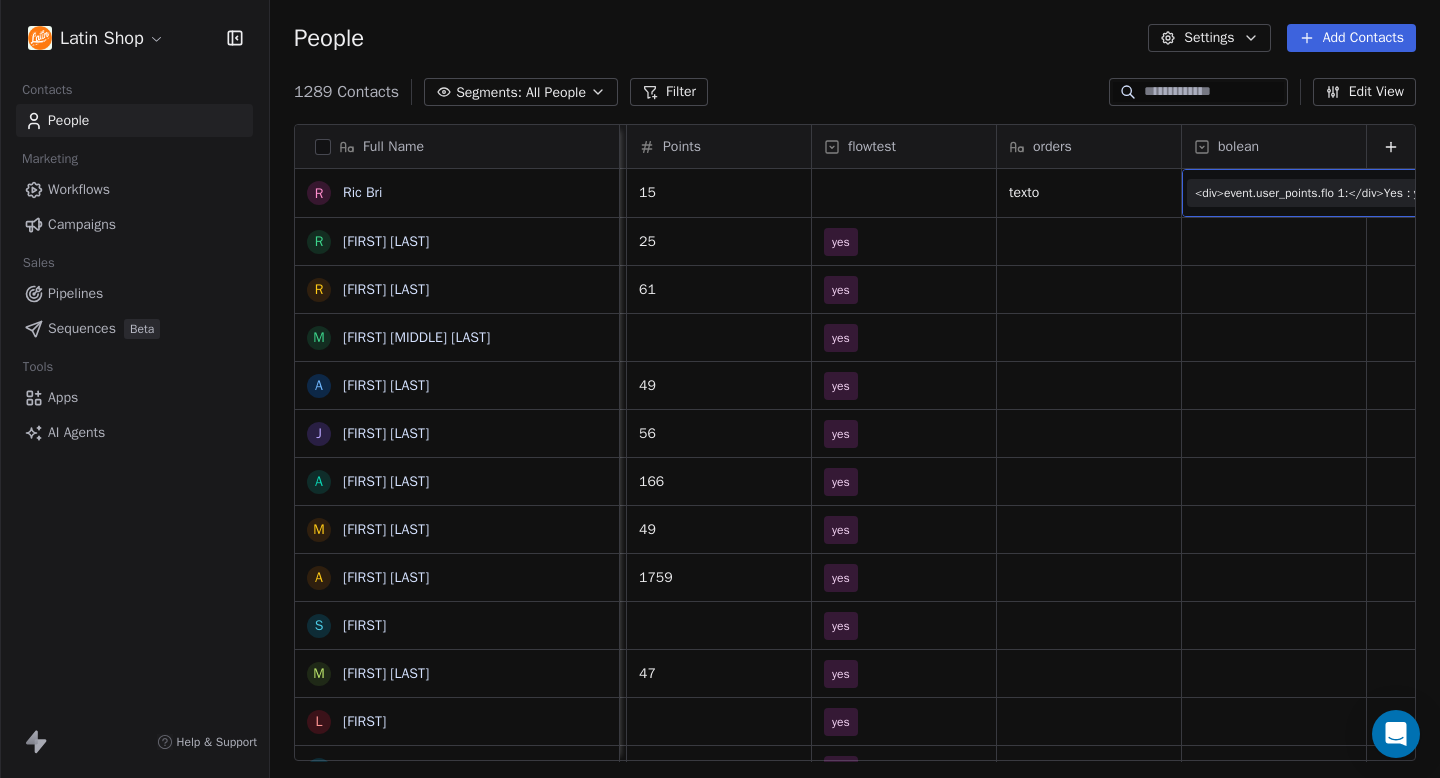 scroll, scrollTop: 0, scrollLeft: 0, axis: both 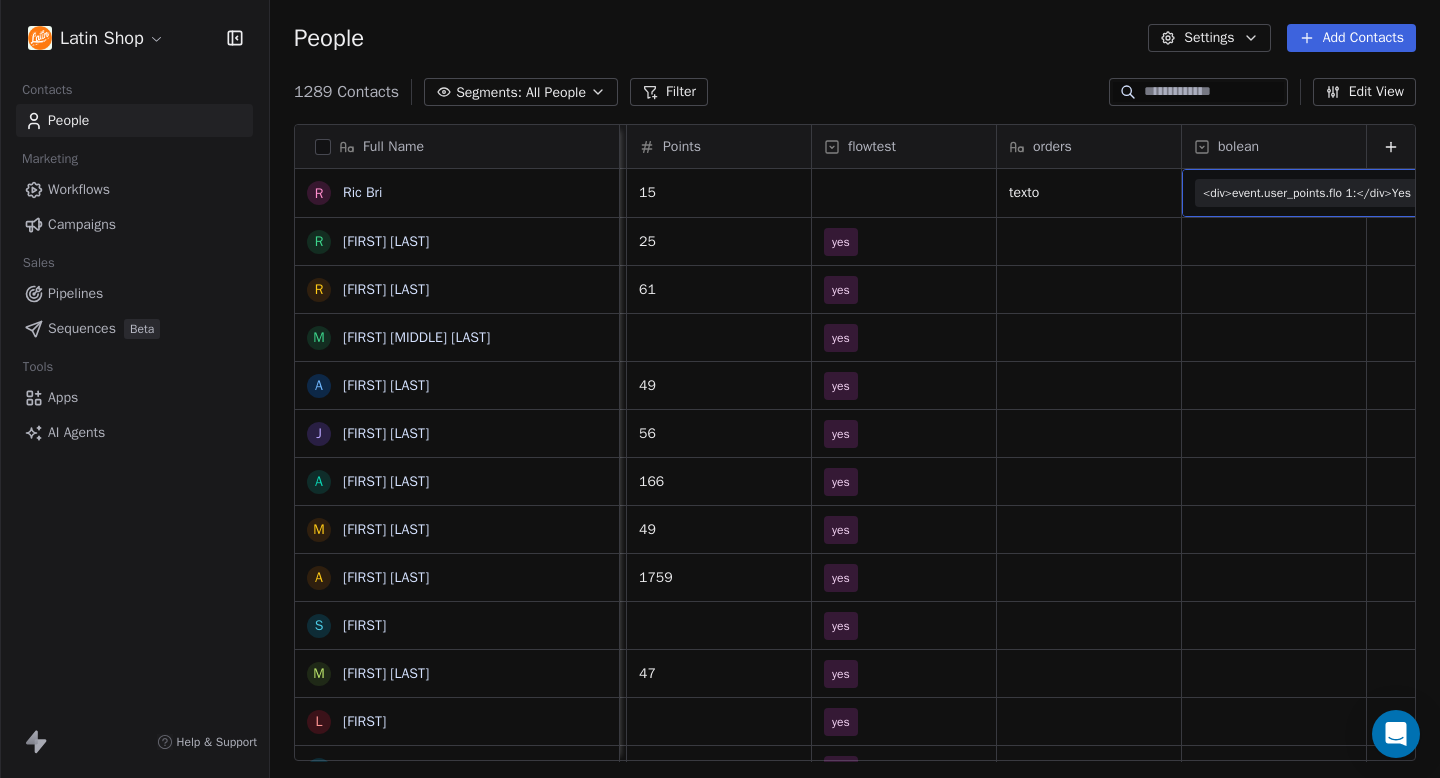 click on "<div>event.user_points.flo 1:</div>Yes : yes" at bounding box center [1321, 193] 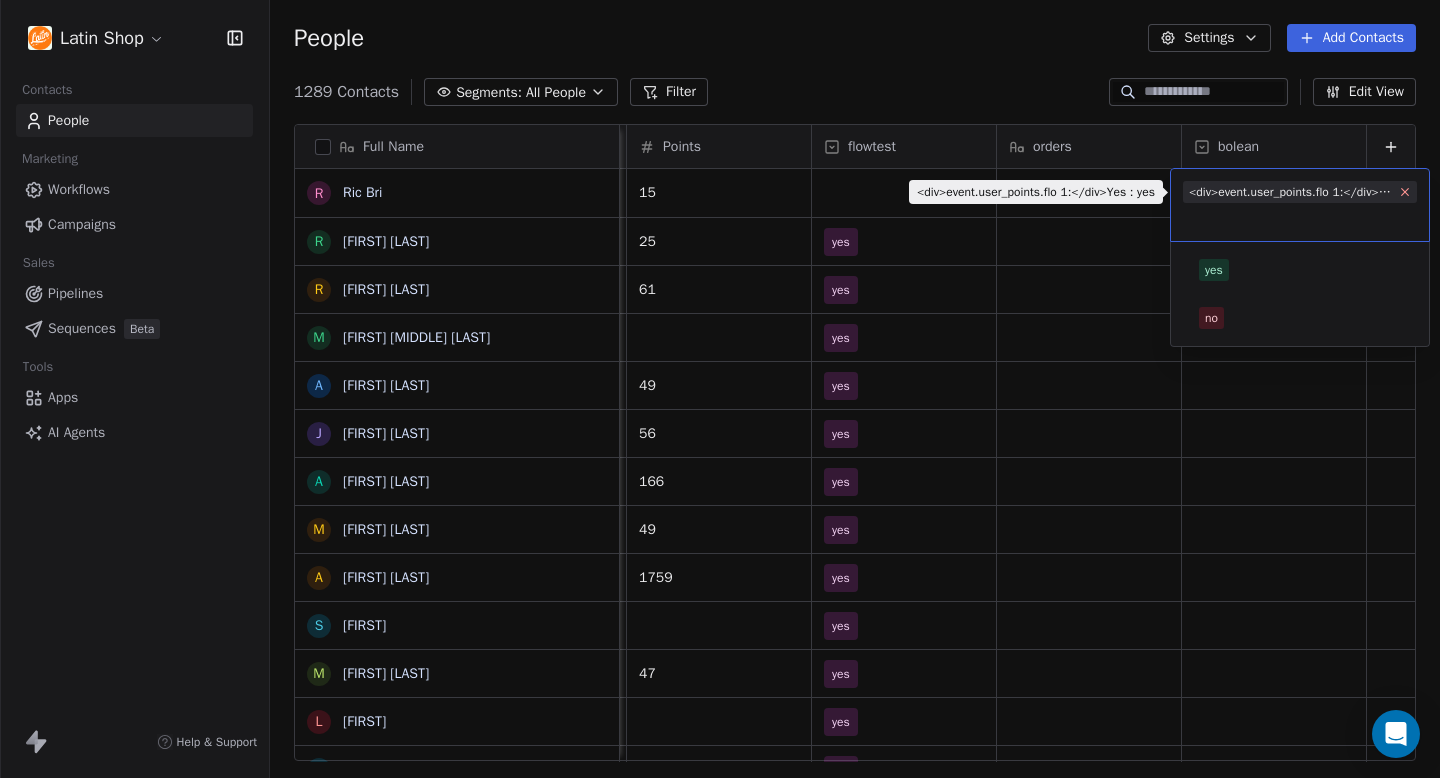 click 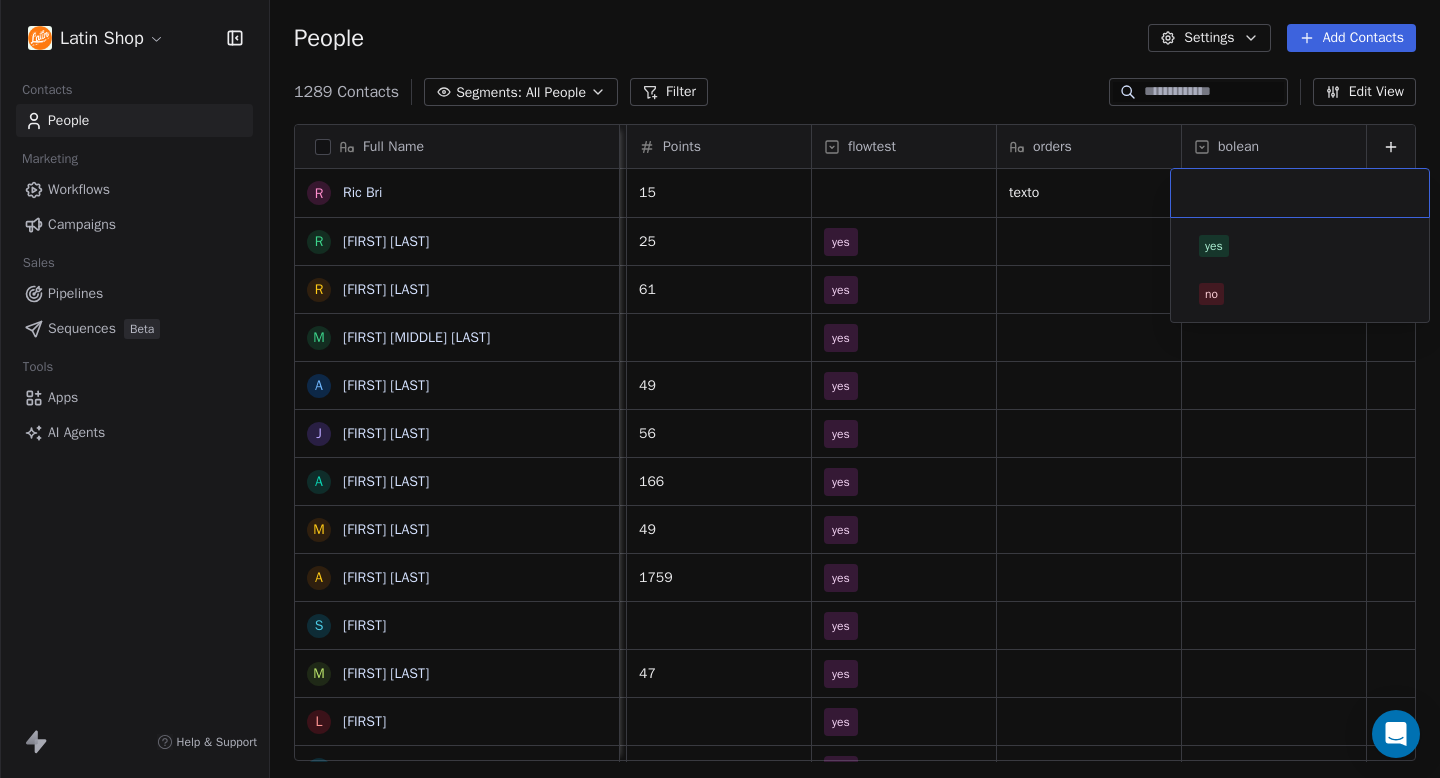 click on "Phone Number Tags Country Profile In Ls Points flowtest orders bolean   [PHONE] product_deal Chile [URL] 15 texto   25 yes" at bounding box center [720, 389] 